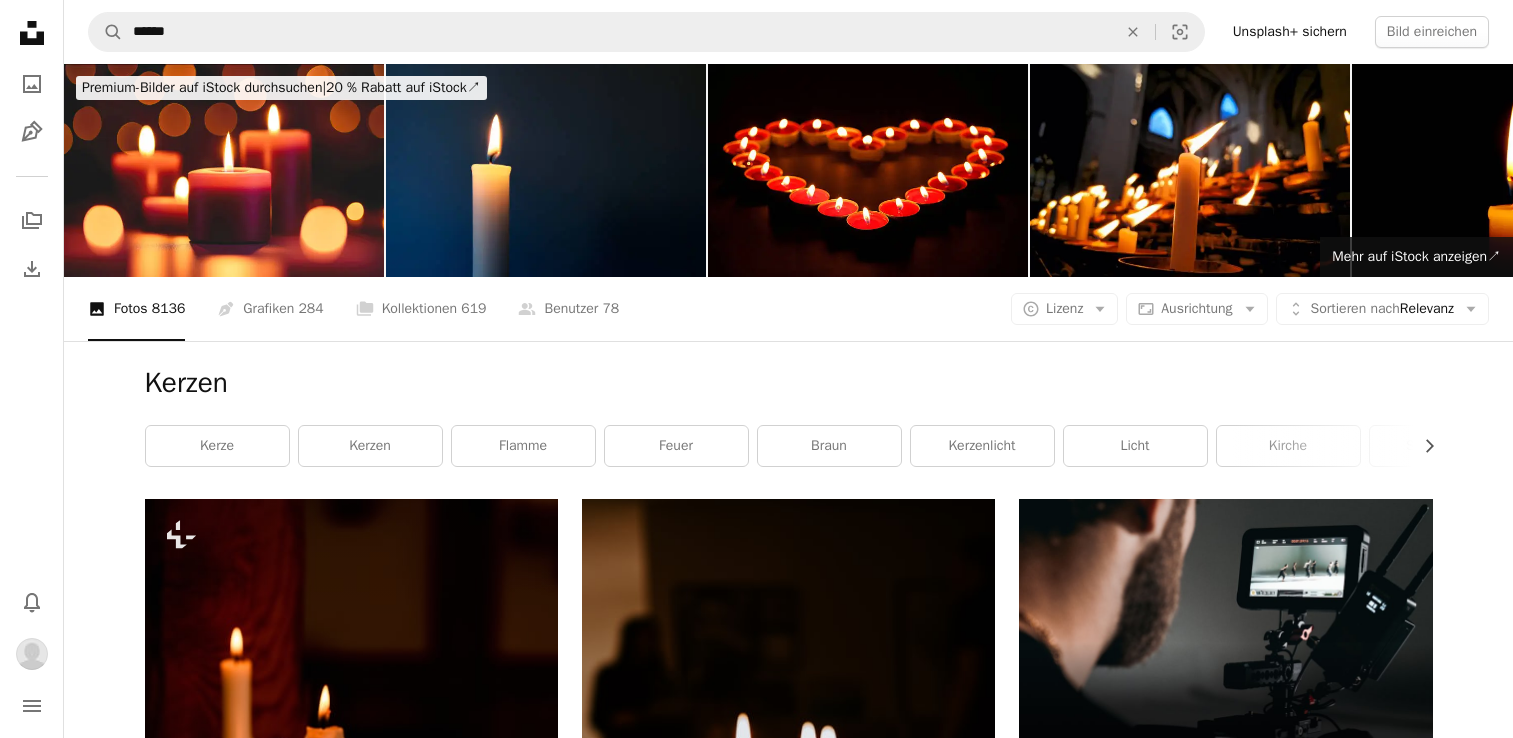 scroll, scrollTop: 32000, scrollLeft: 0, axis: vertical 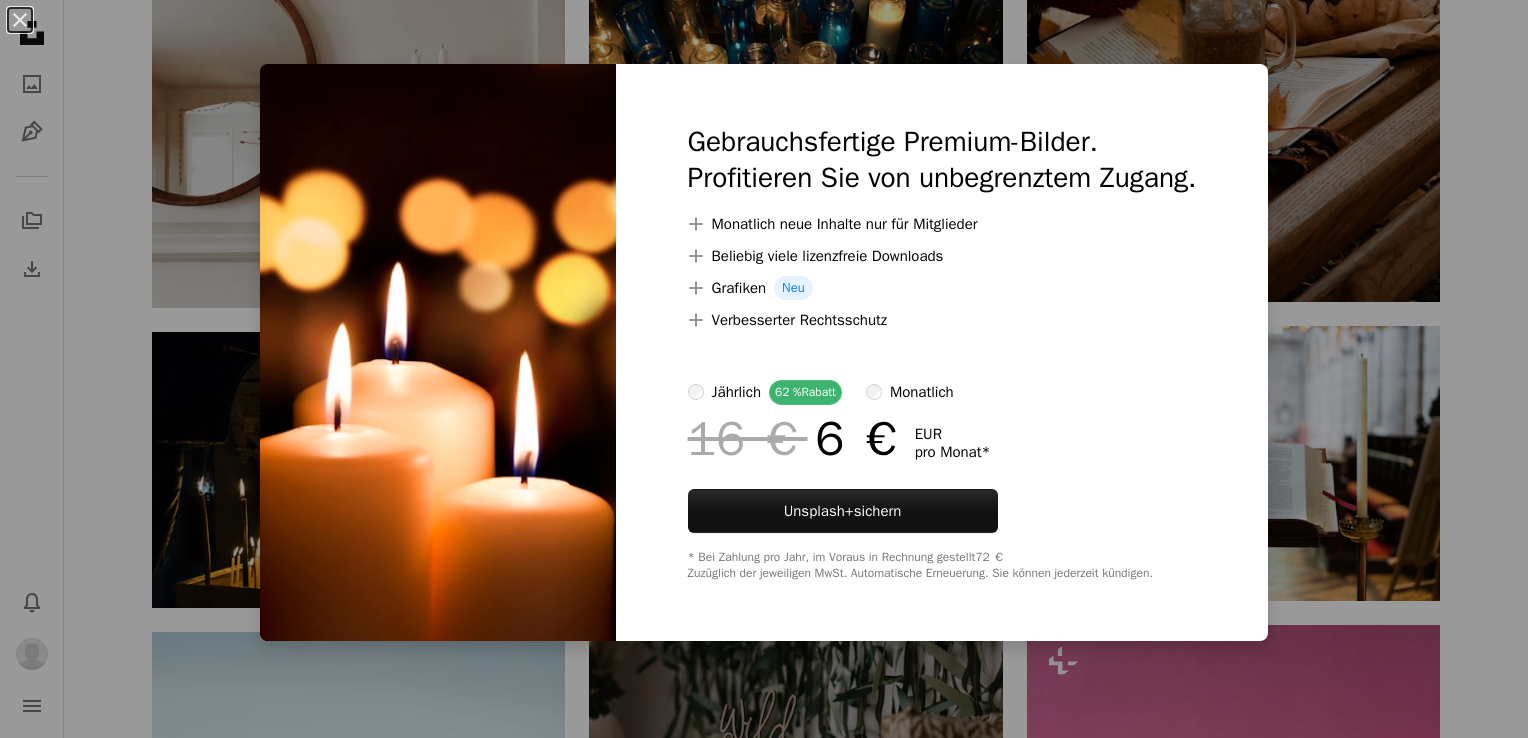 click on "An X shape Gebrauchsfertige Premium-Bilder. Profitieren Sie von unbegrenztem Zugang. A plus sign Monatlich neue Inhalte nur für Mitglieder A plus sign Beliebig viele lizenzfreie Downloads A plus sign Grafiken  Neu A plus sign Verbesserter Rechtsschutz jährlich 62 %  Rabatt monatlich 16 €   6 € EUR pro Monat * Unsplash+  sichern * Bei Zahlung pro Jahr, im Voraus in Rechnung gestellt  72 € Zuzüglich der jeweiligen MwSt. Automatische Erneuerung. Sie können jederzeit kündigen." at bounding box center [764, 369] 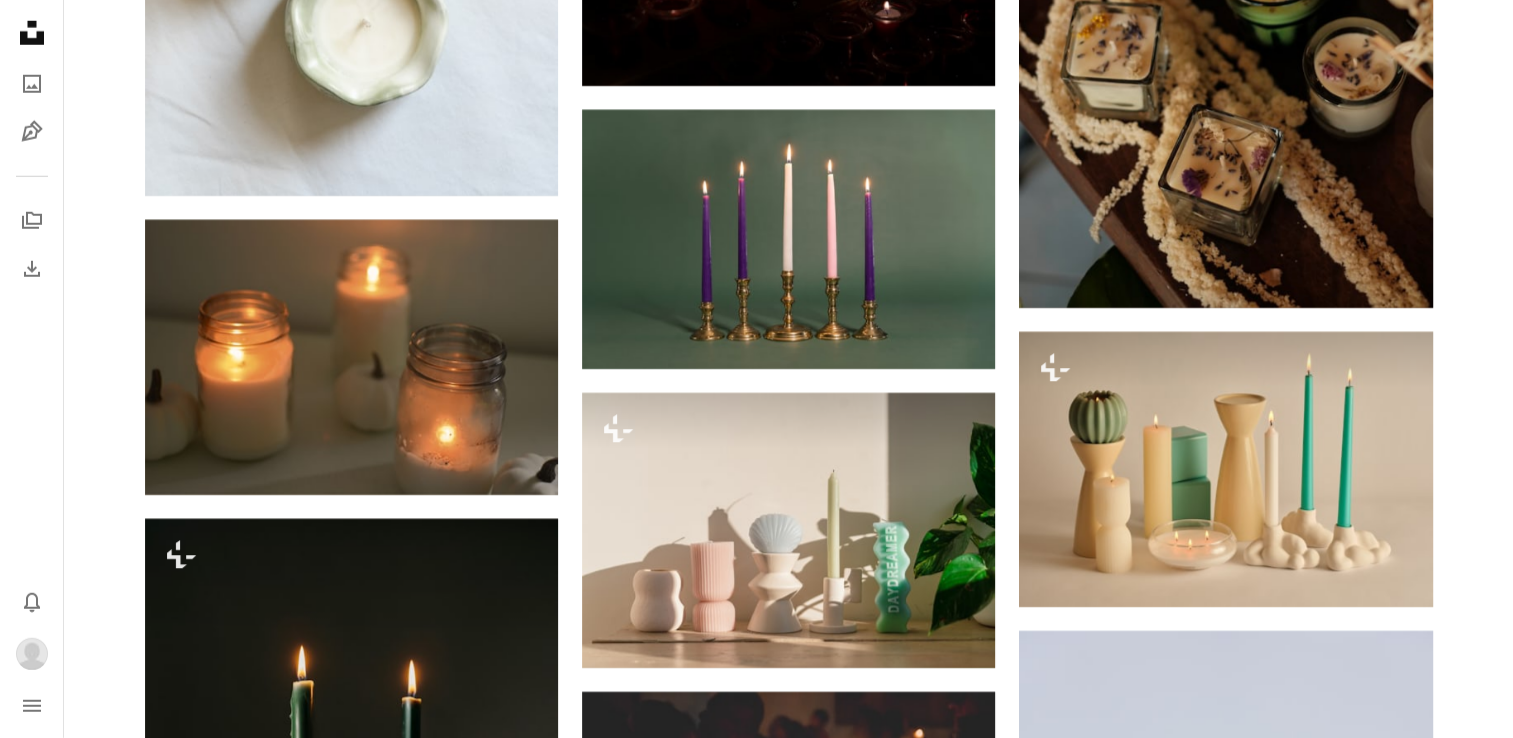 scroll, scrollTop: 52083, scrollLeft: 0, axis: vertical 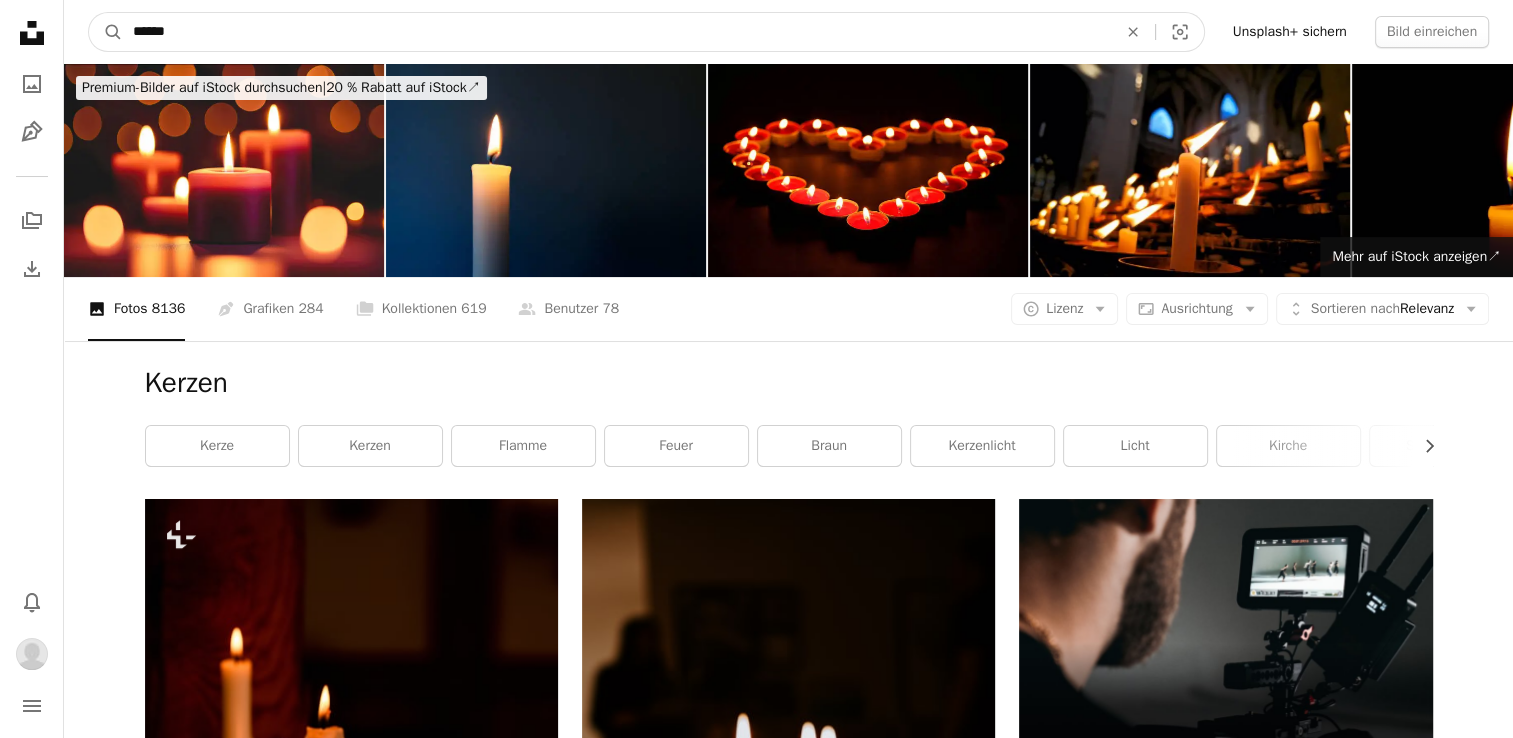 click on "******" at bounding box center (617, 32) 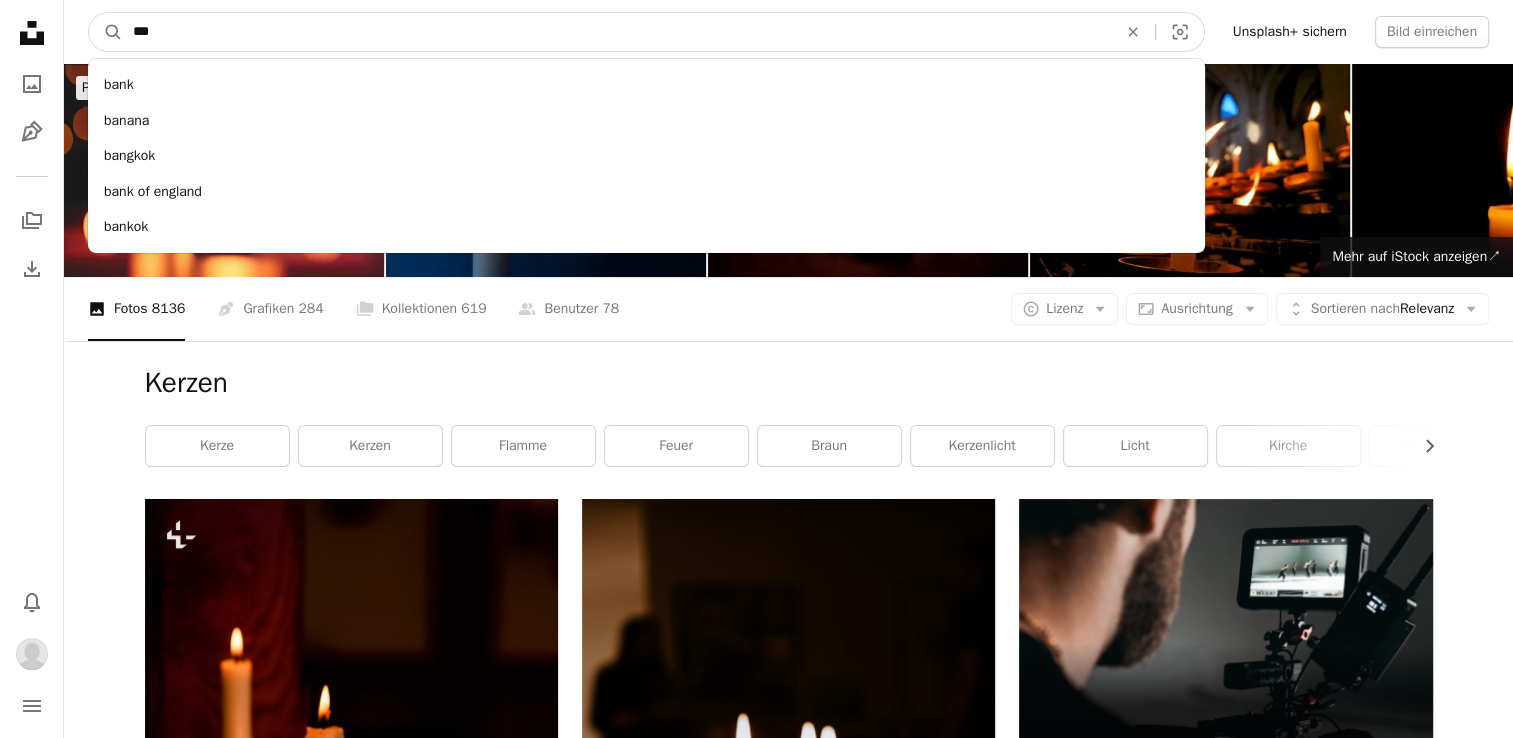 type on "****" 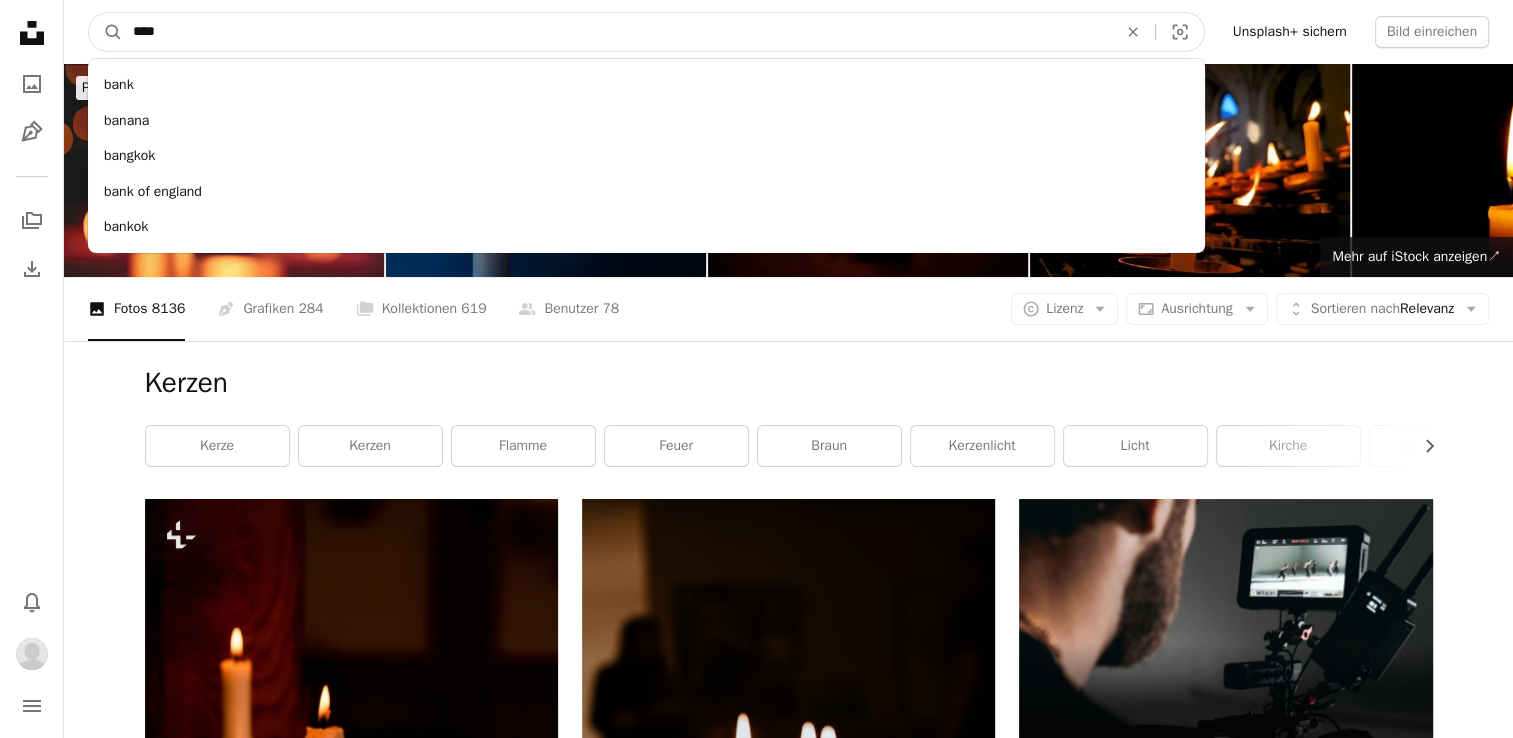 click on "A magnifying glass" at bounding box center [106, 32] 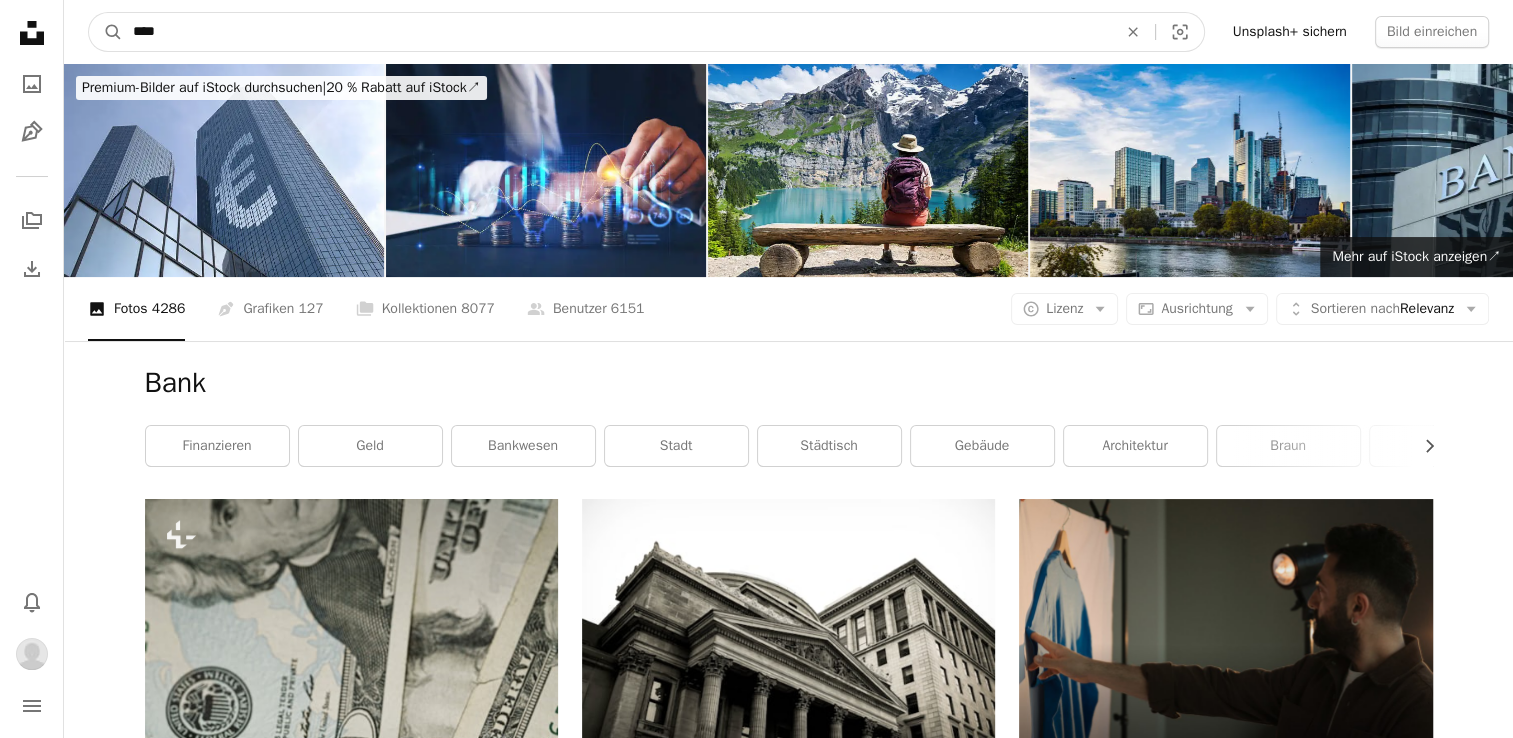 click on "****" at bounding box center (617, 32) 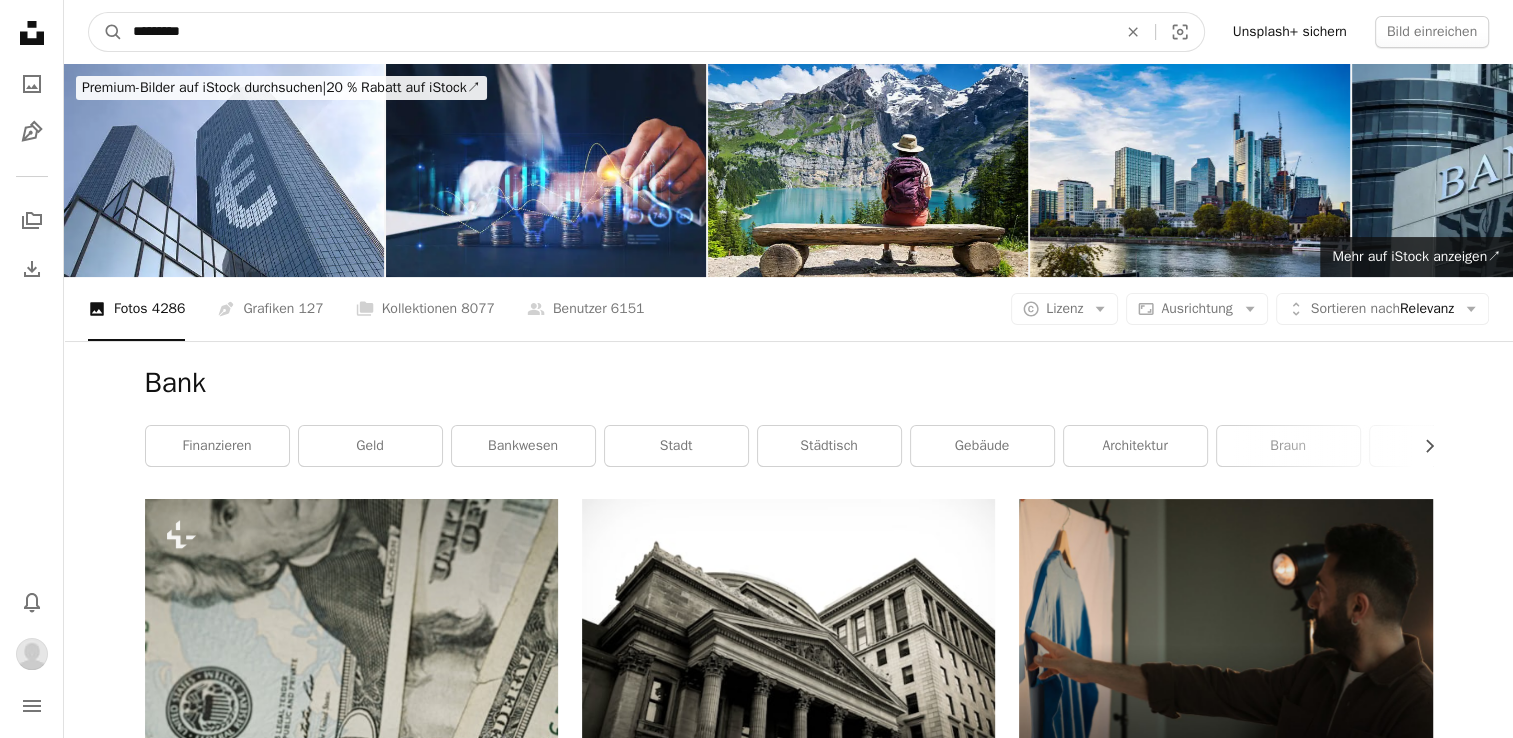 type on "**********" 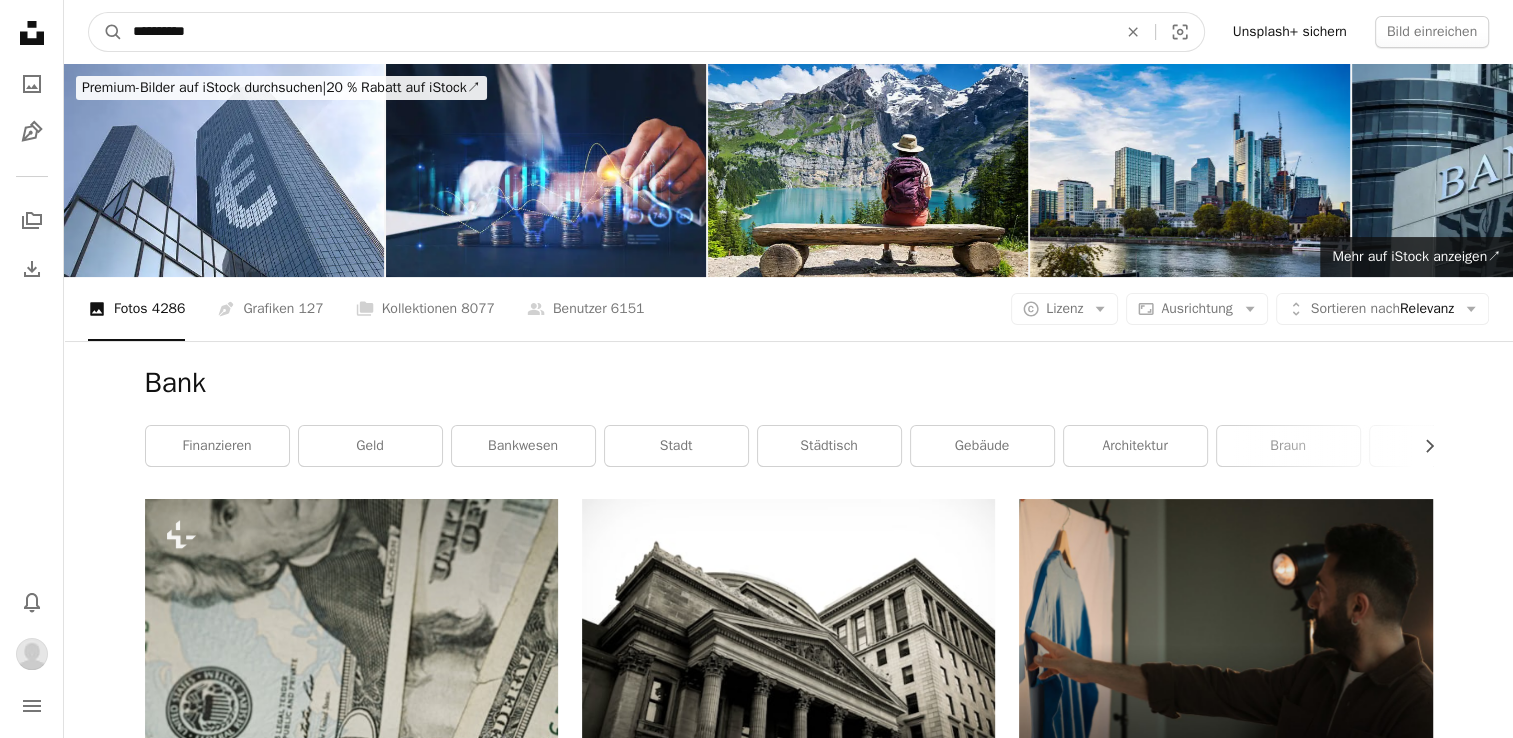 click on "A magnifying glass" at bounding box center (106, 32) 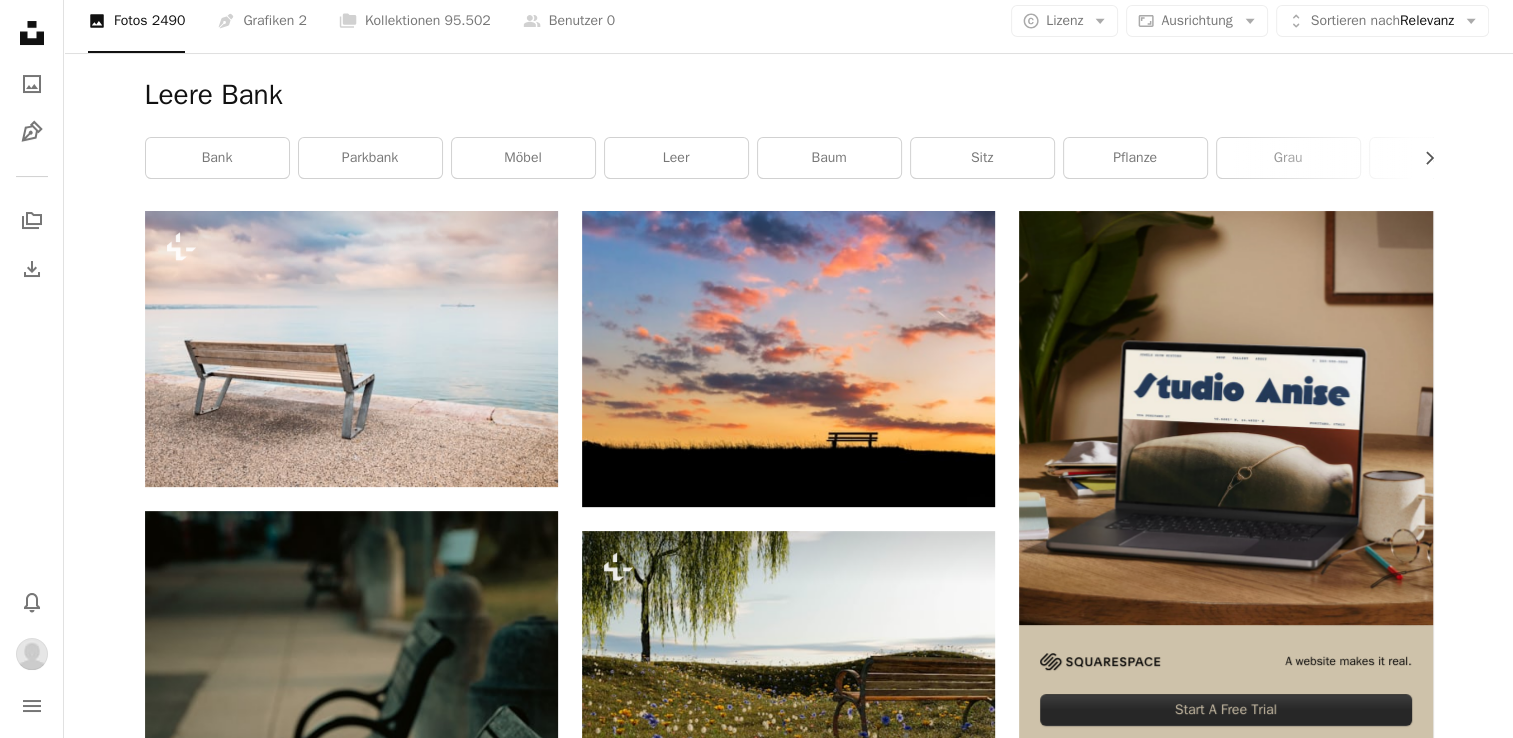 scroll, scrollTop: 400, scrollLeft: 0, axis: vertical 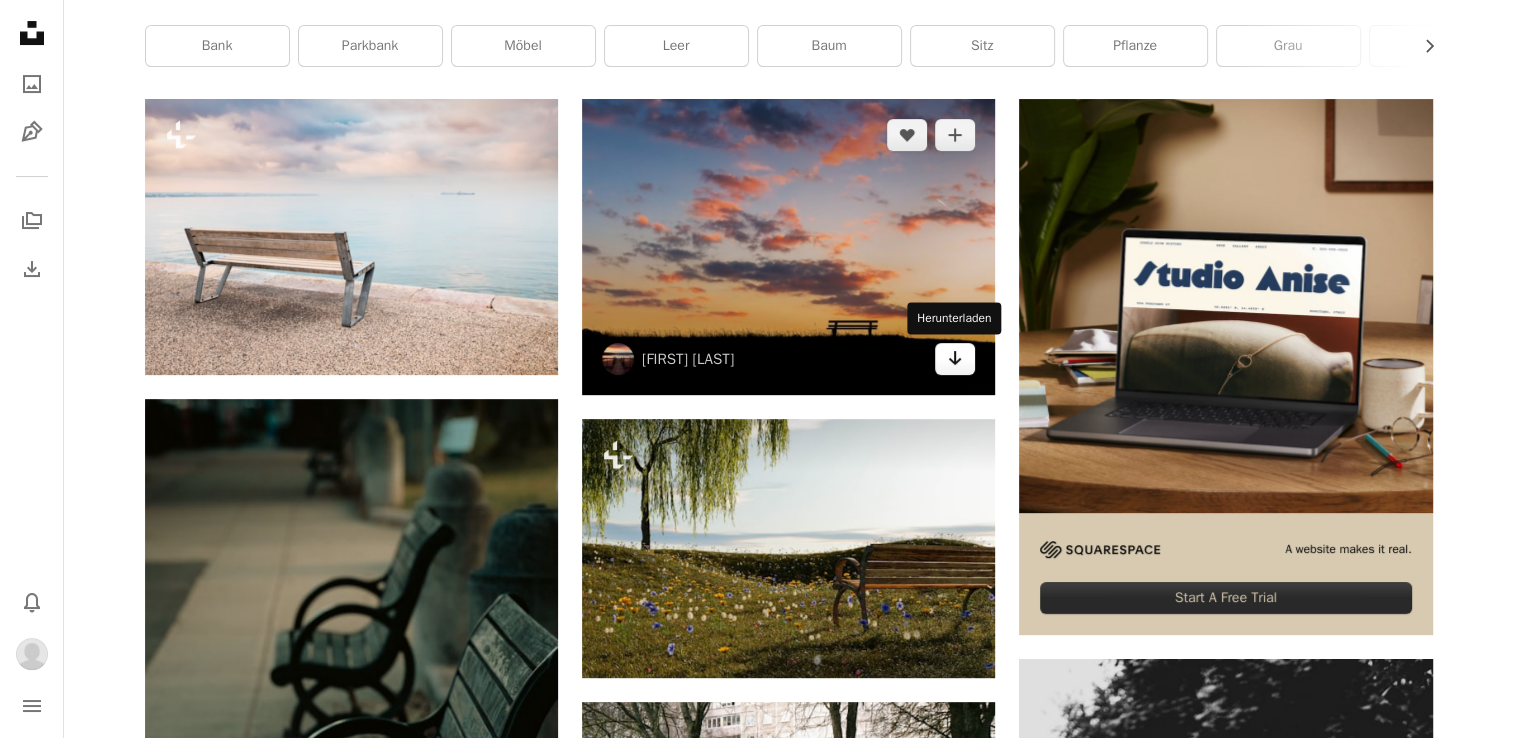 click on "Arrow pointing down" at bounding box center (955, 359) 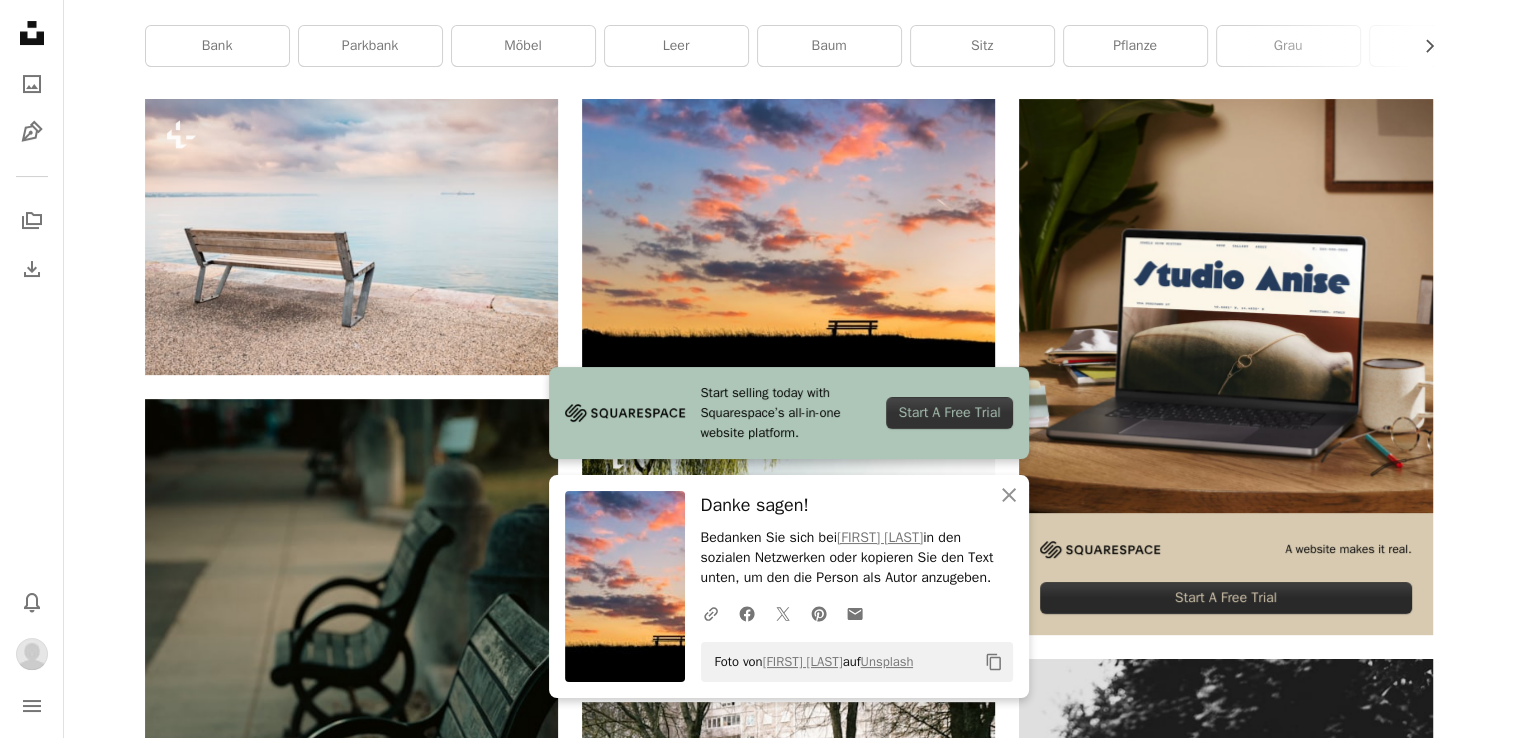 drag, startPoint x: 912, startPoint y: 662, endPoint x: 711, endPoint y: 698, distance: 204.19843 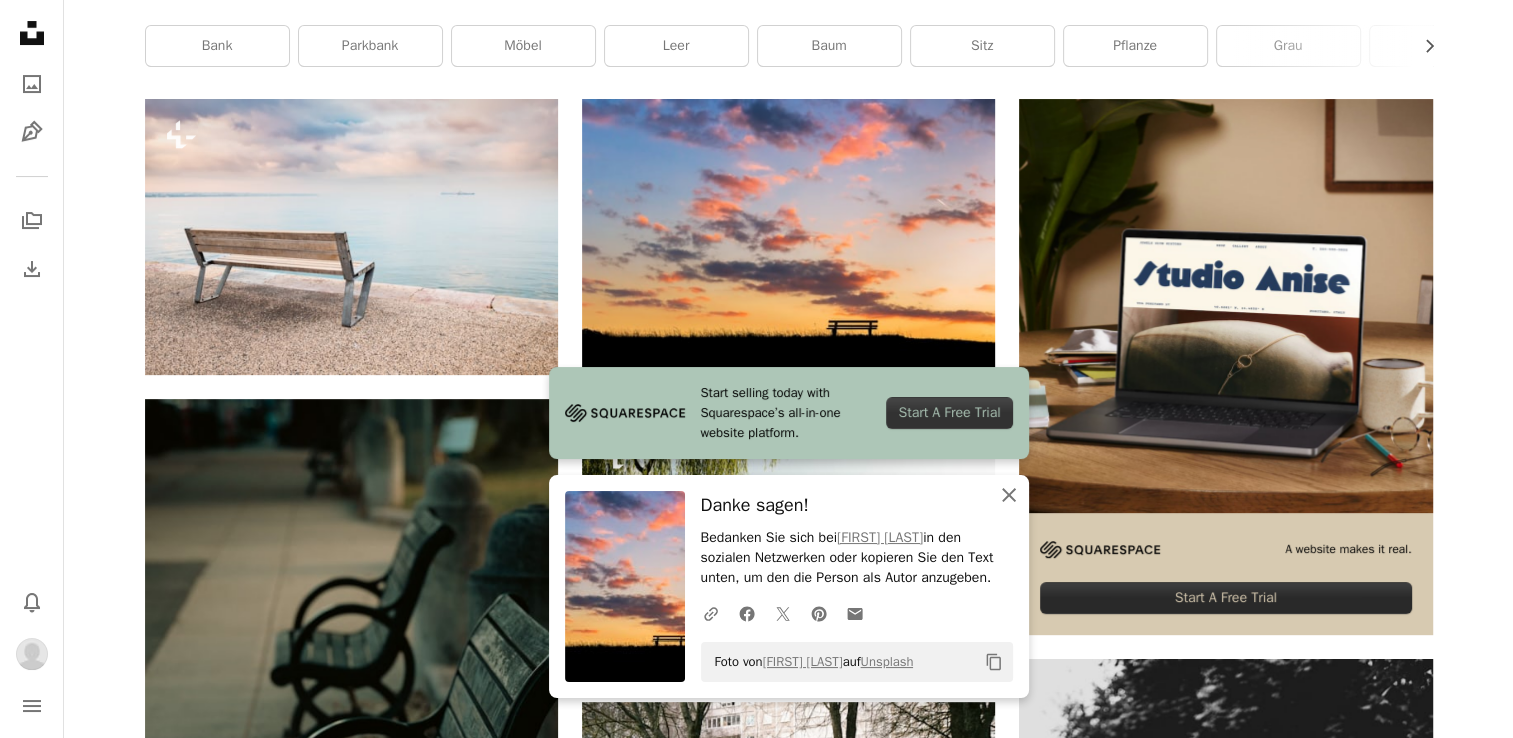 click 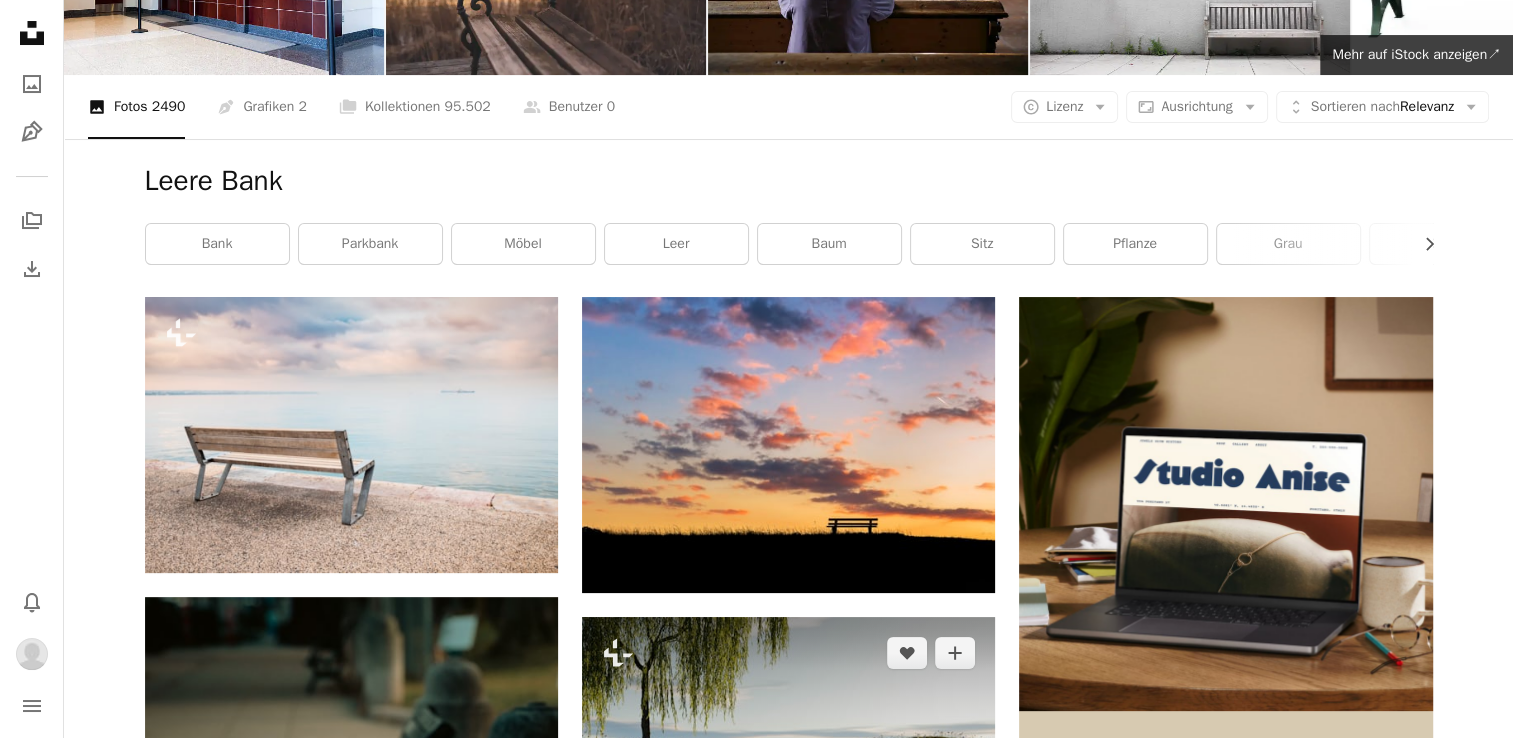 scroll, scrollTop: 200, scrollLeft: 0, axis: vertical 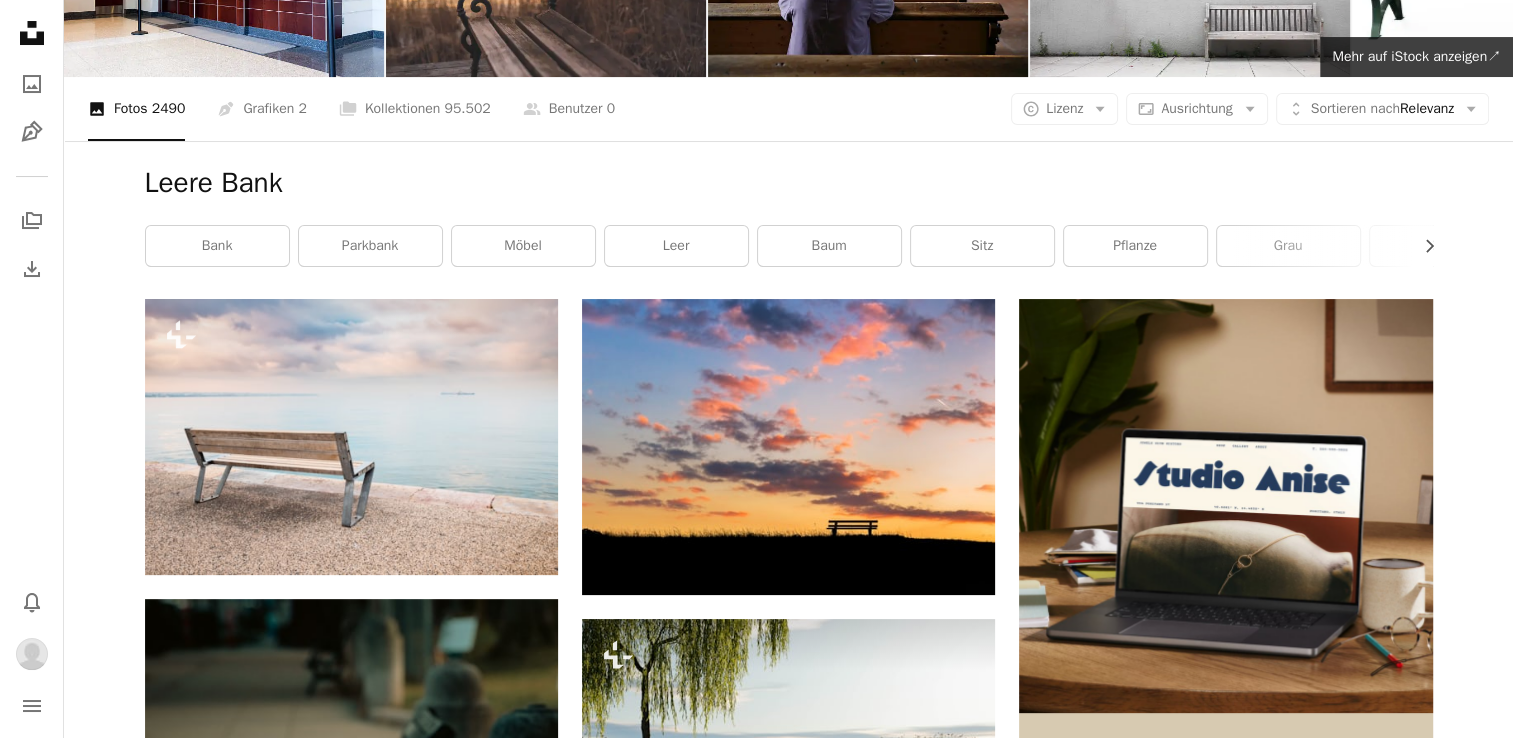 click on "Plus sign for Unsplash+ A heart A plus sign Getty Images Für  Unsplash+ A lock Herunterladen A heart A plus sign [NAME] Für Anfragen verfügbar A checkmark inside of a circle Arrow pointing down A heart A plus sign [NAME] Arrow pointing down Plus sign for Unsplash+ A heart A plus sign [NAME] Für  Unsplash+ A lock Herunterladen A heart A plus sign [NAME] Arrow pointing down A heart A plus sign [NAME] Arrow pointing down Plus sign for Unsplash+ A heart A plus sign Curated Lifestyle Für  Unsplash+ A lock Herunterladen A heart A plus sign [NAME] Für Anfragen verfügbar A checkmark inside of a circle Arrow pointing down A heart A plus sign [NAME] Arrow pointing down A heart A plus sign [NAME] Für" at bounding box center [788, 1882] 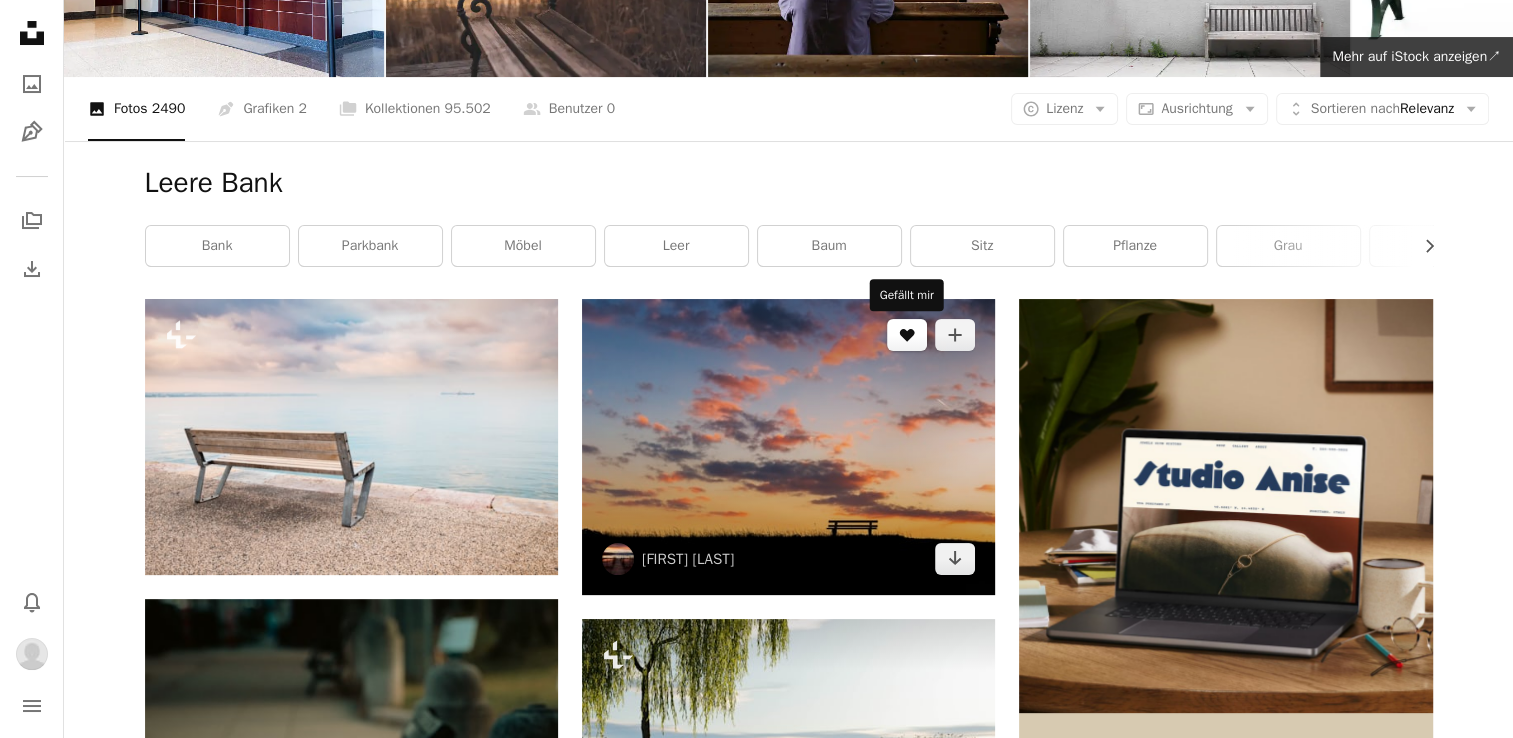 click 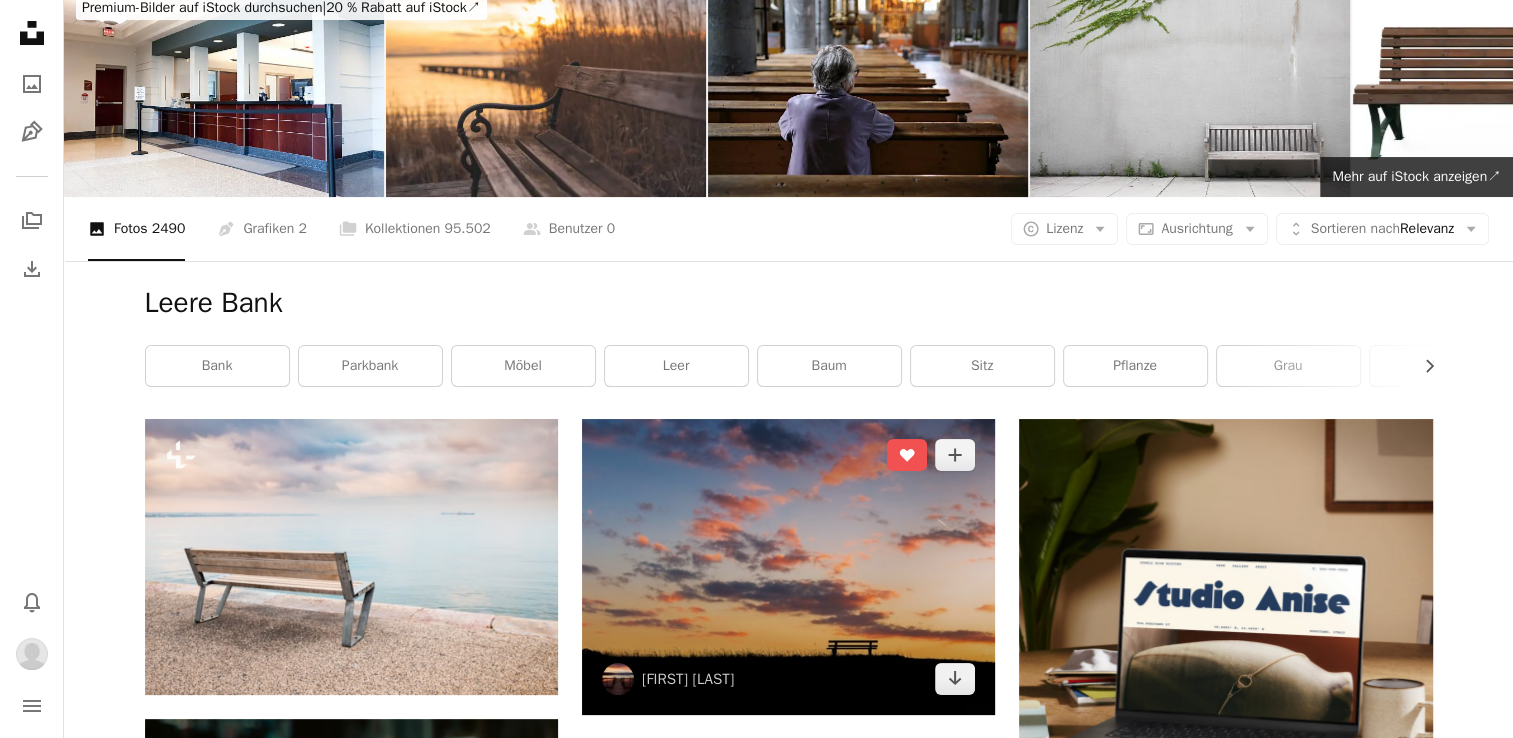 scroll, scrollTop: 0, scrollLeft: 0, axis: both 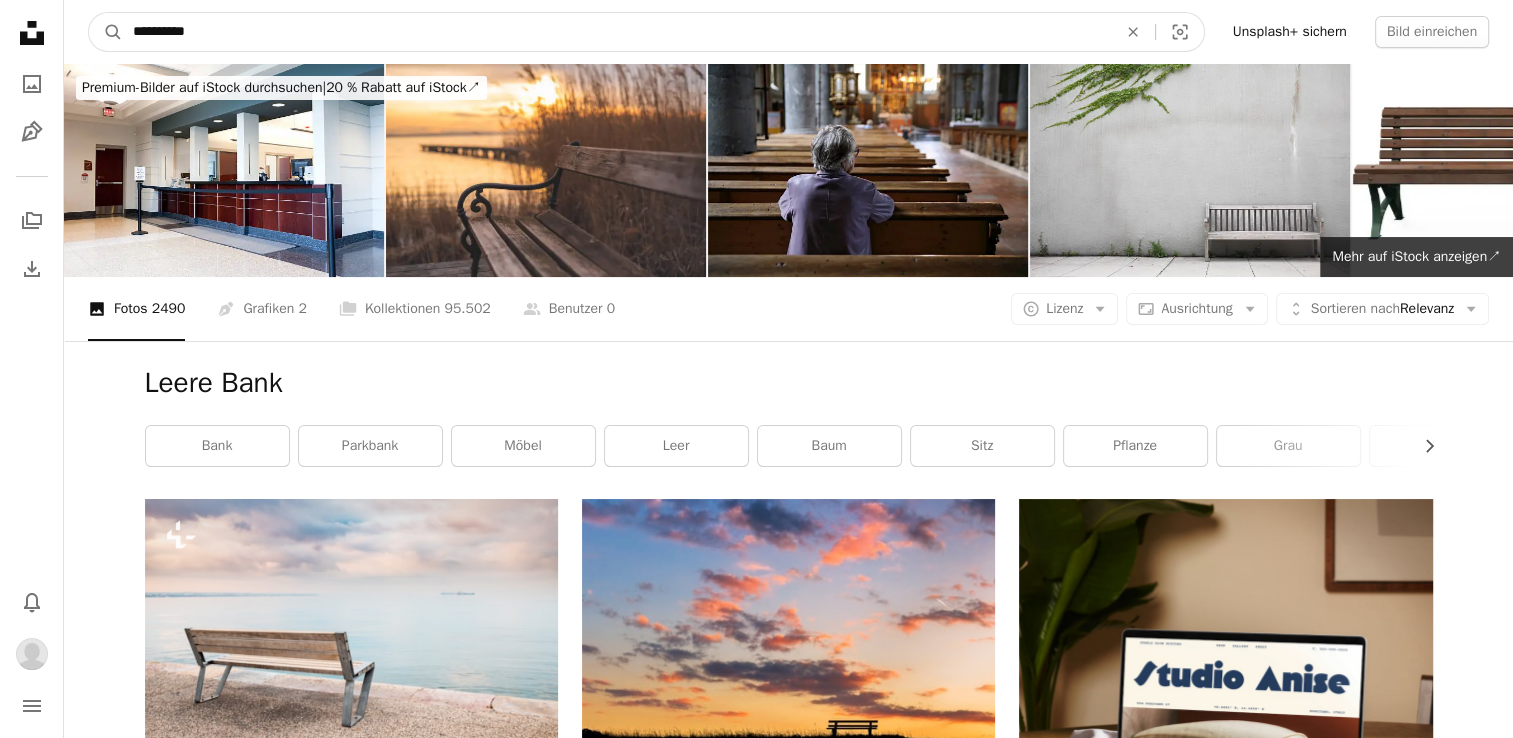 drag, startPoint x: 228, startPoint y: 29, endPoint x: 125, endPoint y: 45, distance: 104.23531 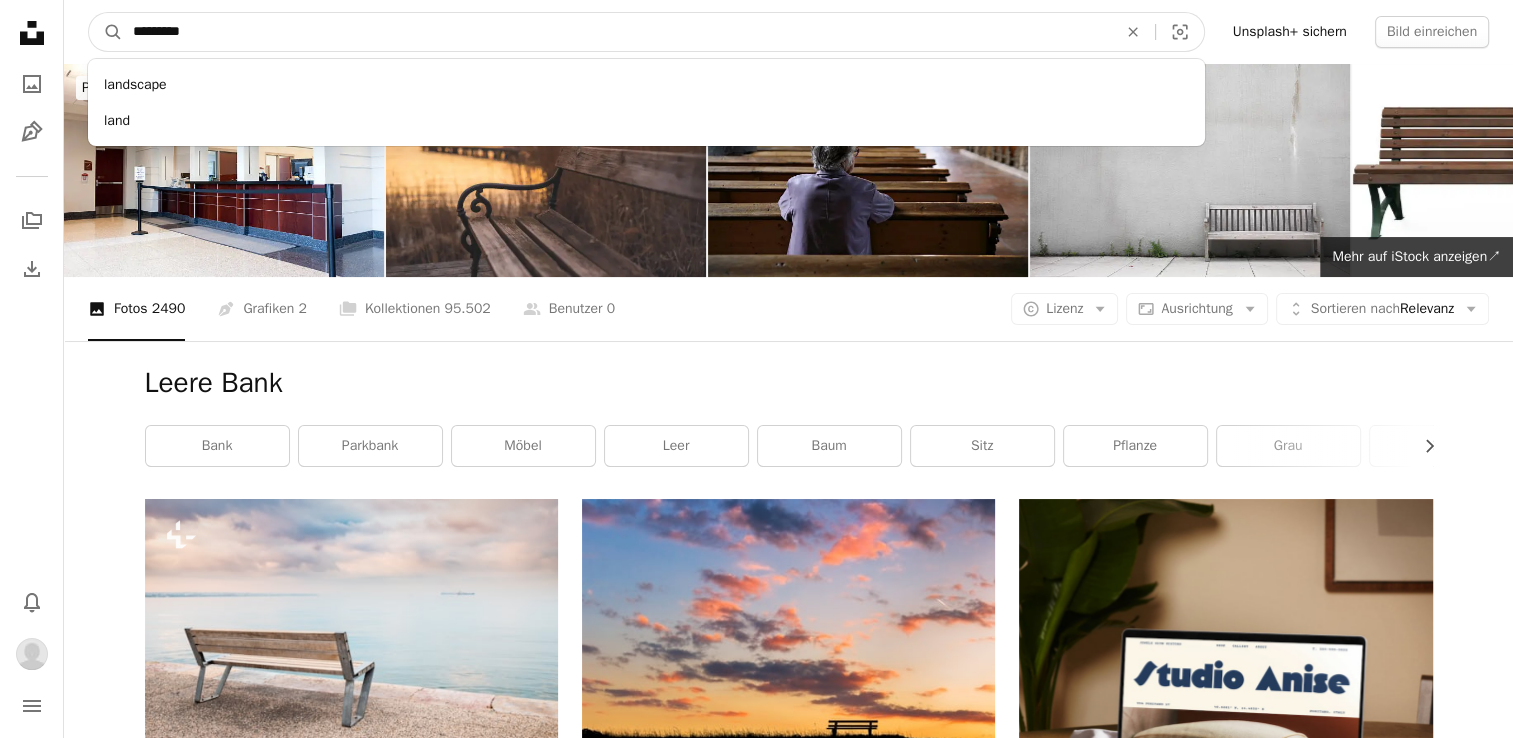 type on "**********" 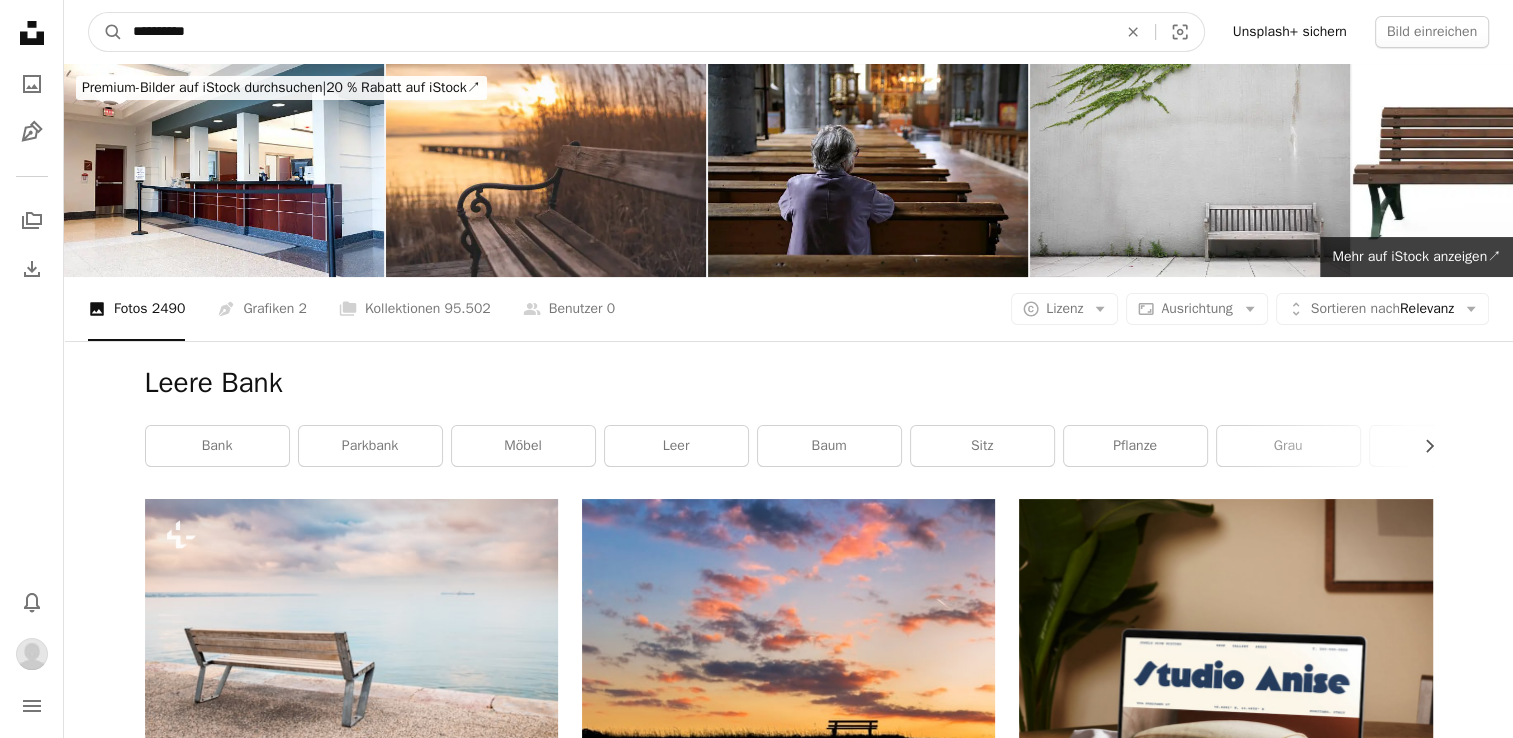 click on "A magnifying glass" at bounding box center (106, 32) 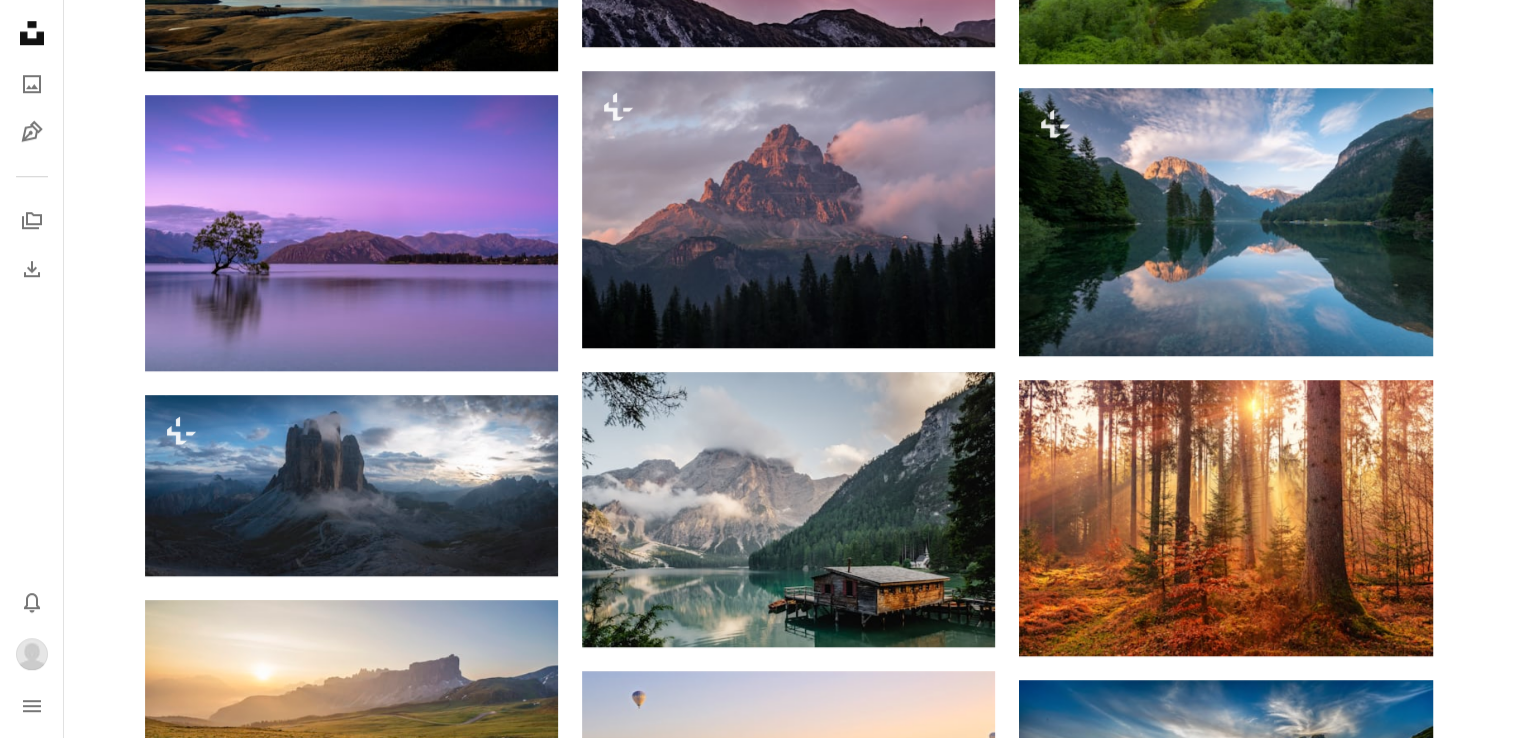 scroll, scrollTop: 1700, scrollLeft: 0, axis: vertical 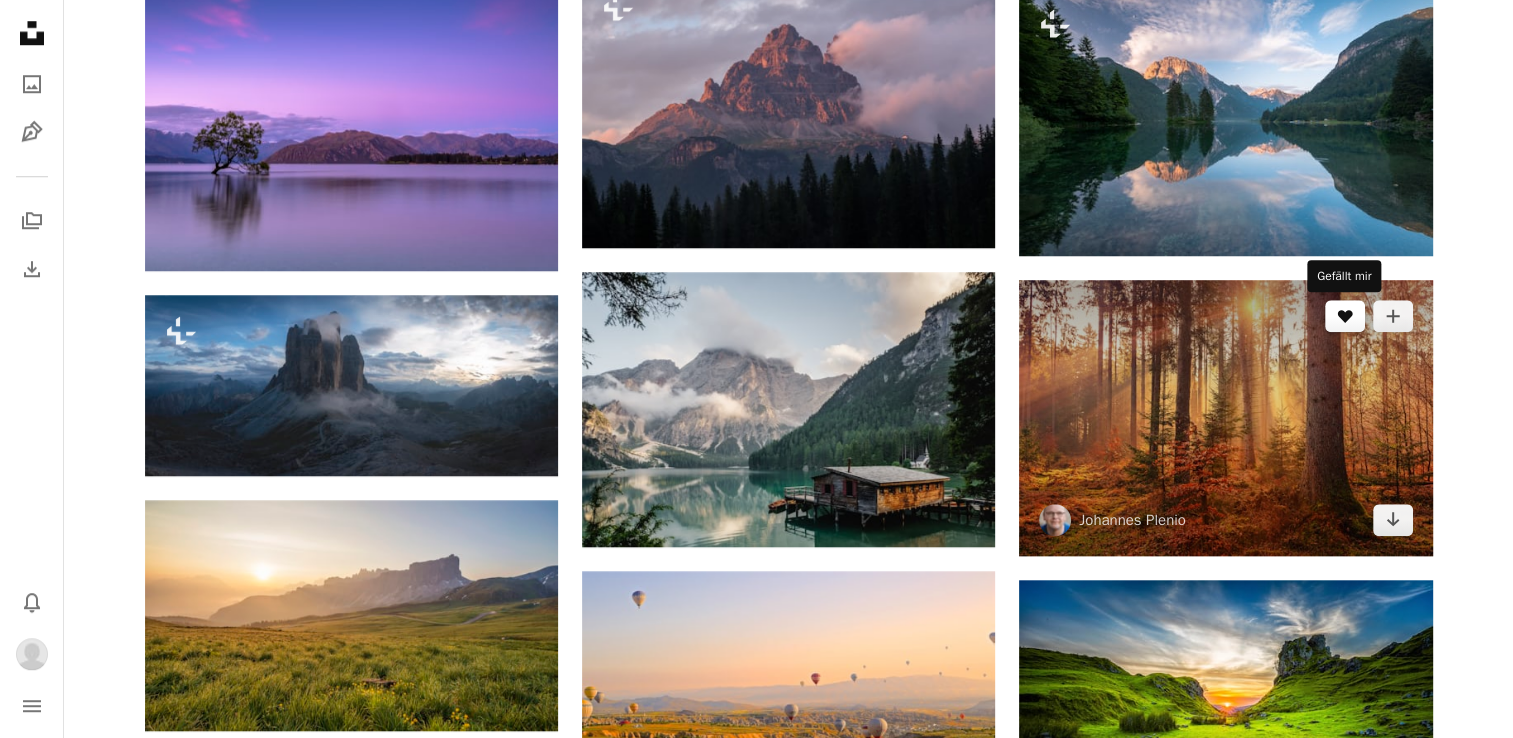 click 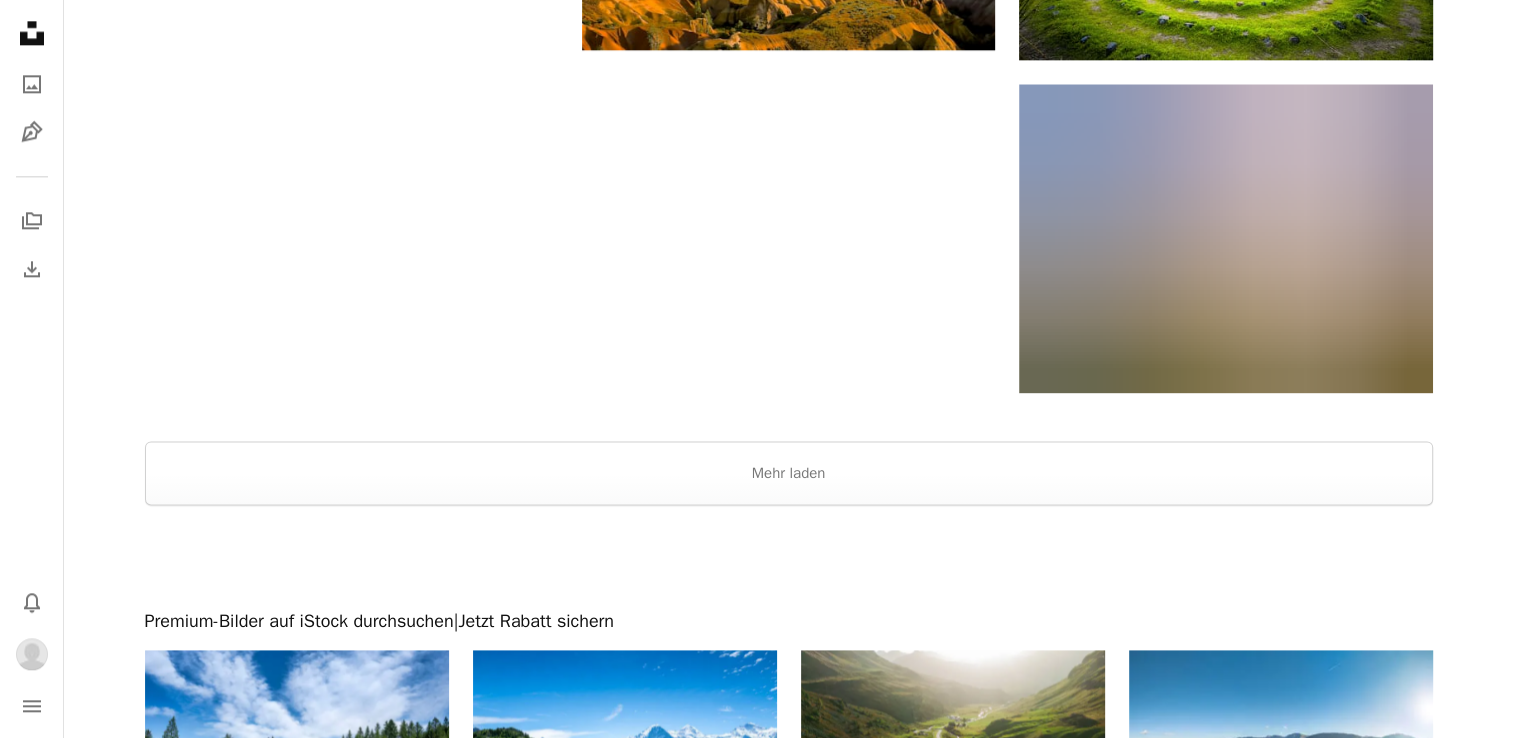 scroll, scrollTop: 2500, scrollLeft: 0, axis: vertical 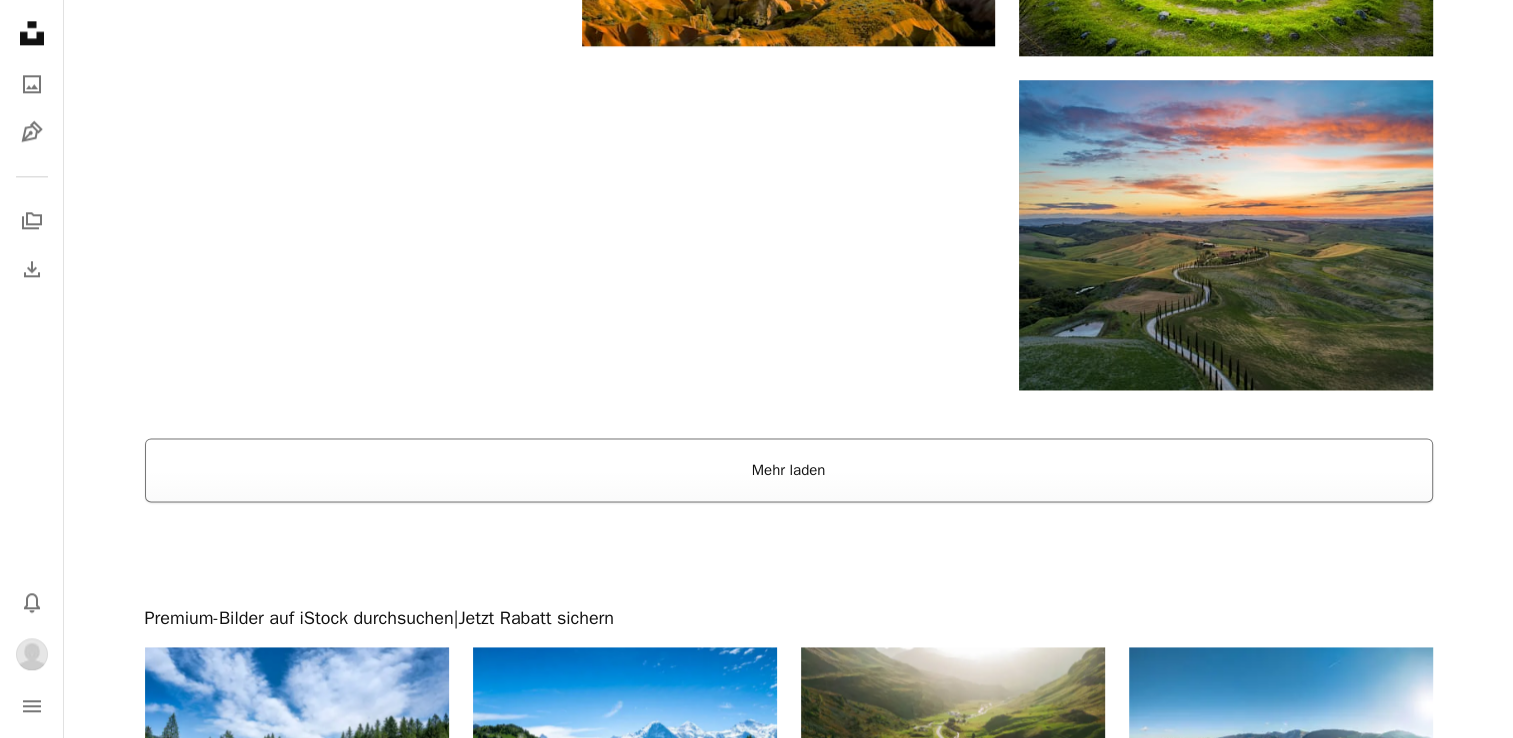 click on "Mehr laden" at bounding box center (789, 470) 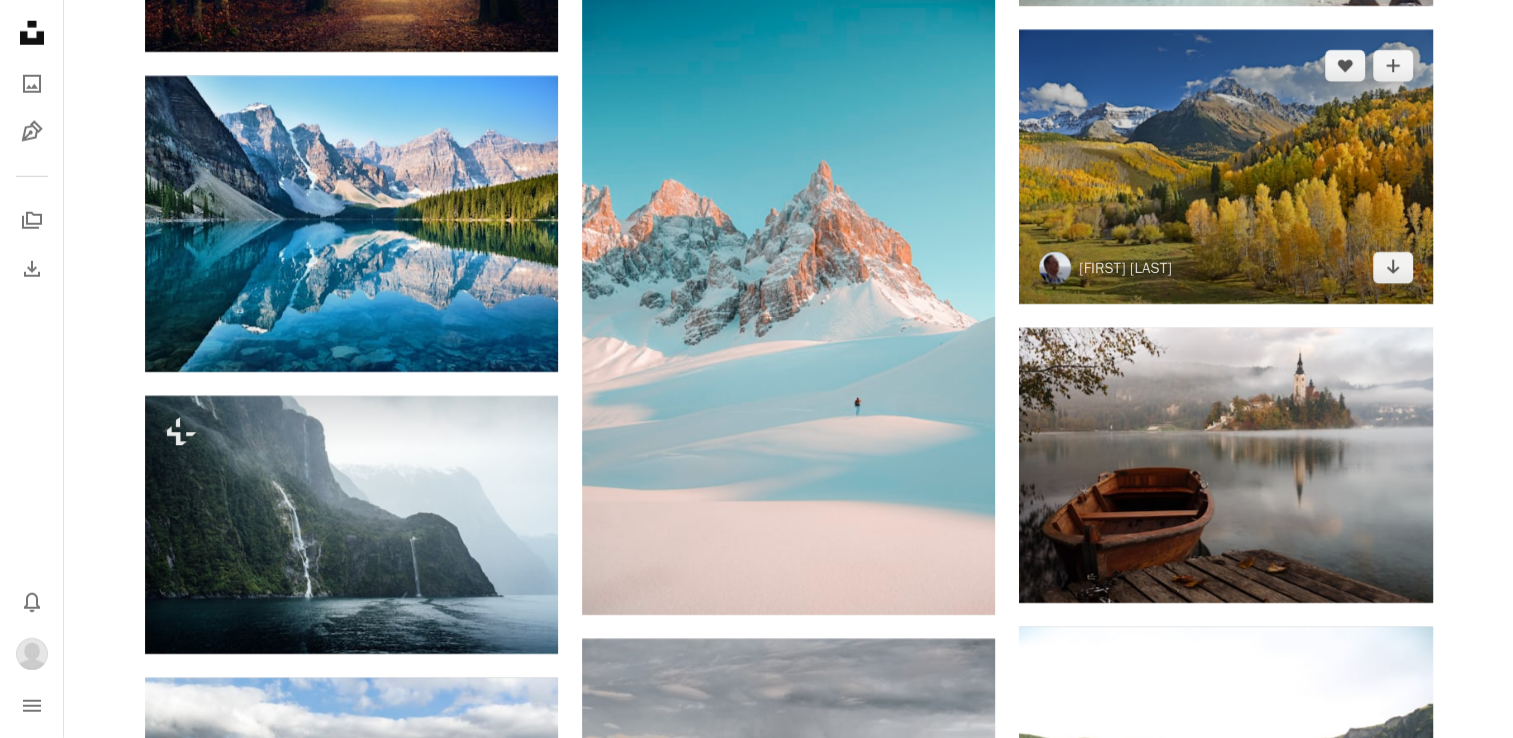 scroll, scrollTop: 13100, scrollLeft: 0, axis: vertical 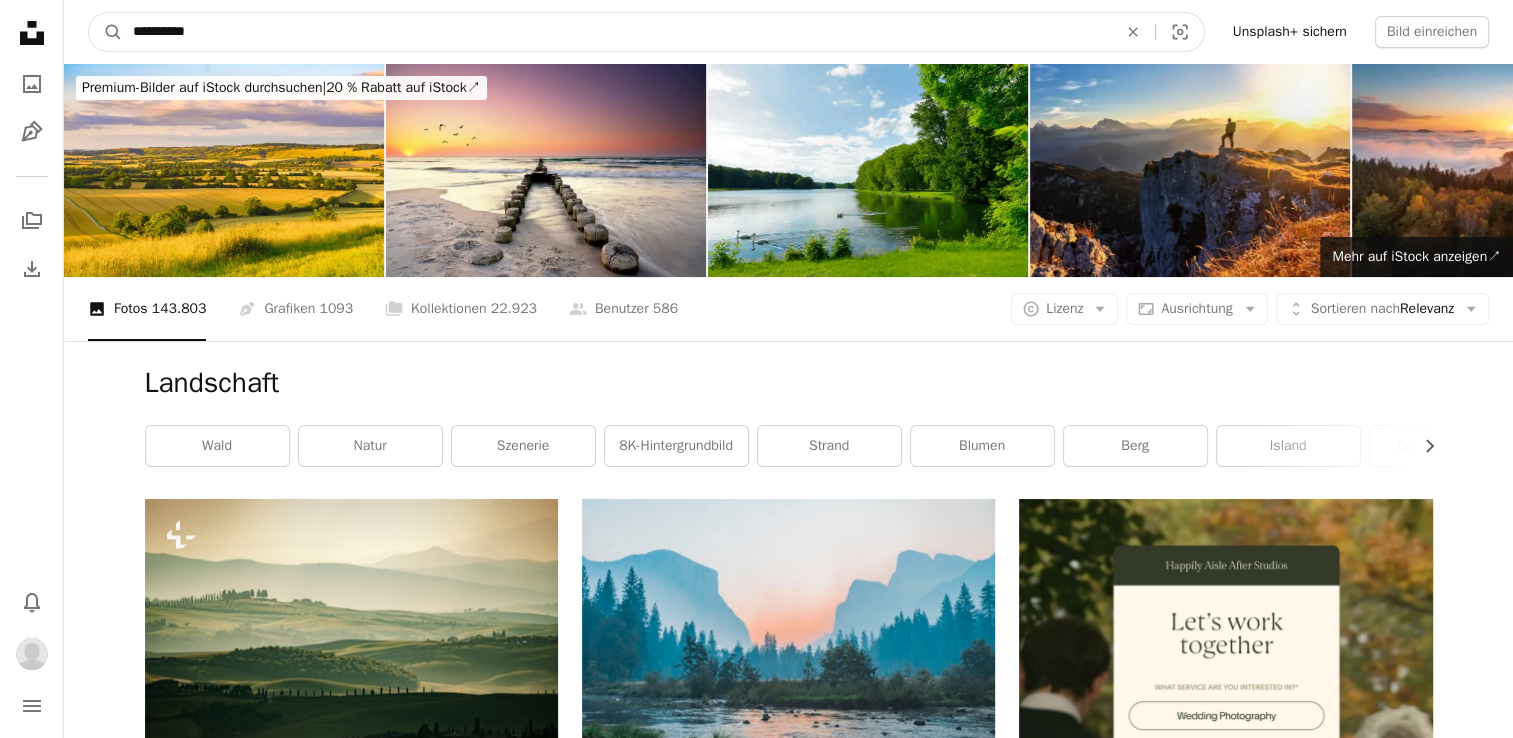 click on "**********" at bounding box center [617, 32] 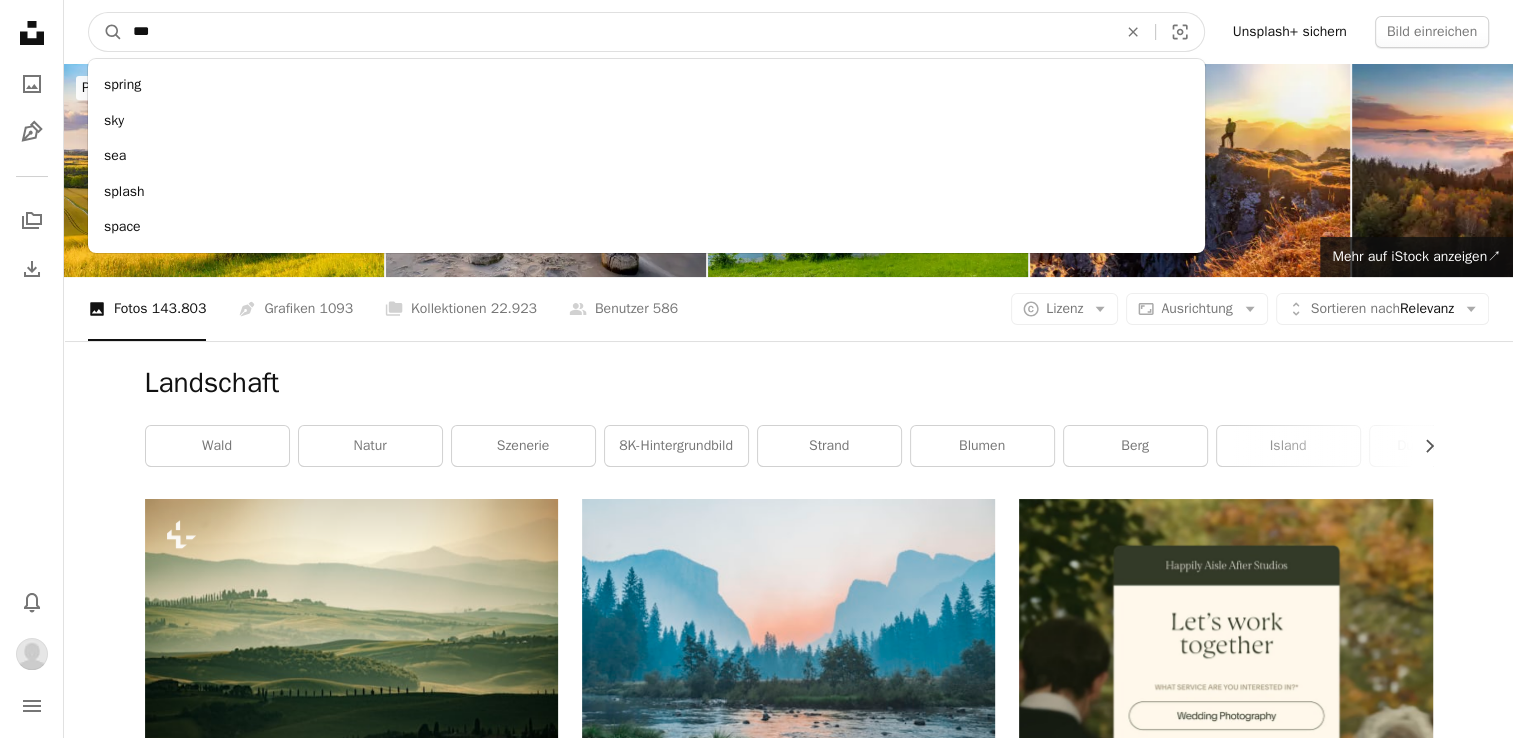 type on "****" 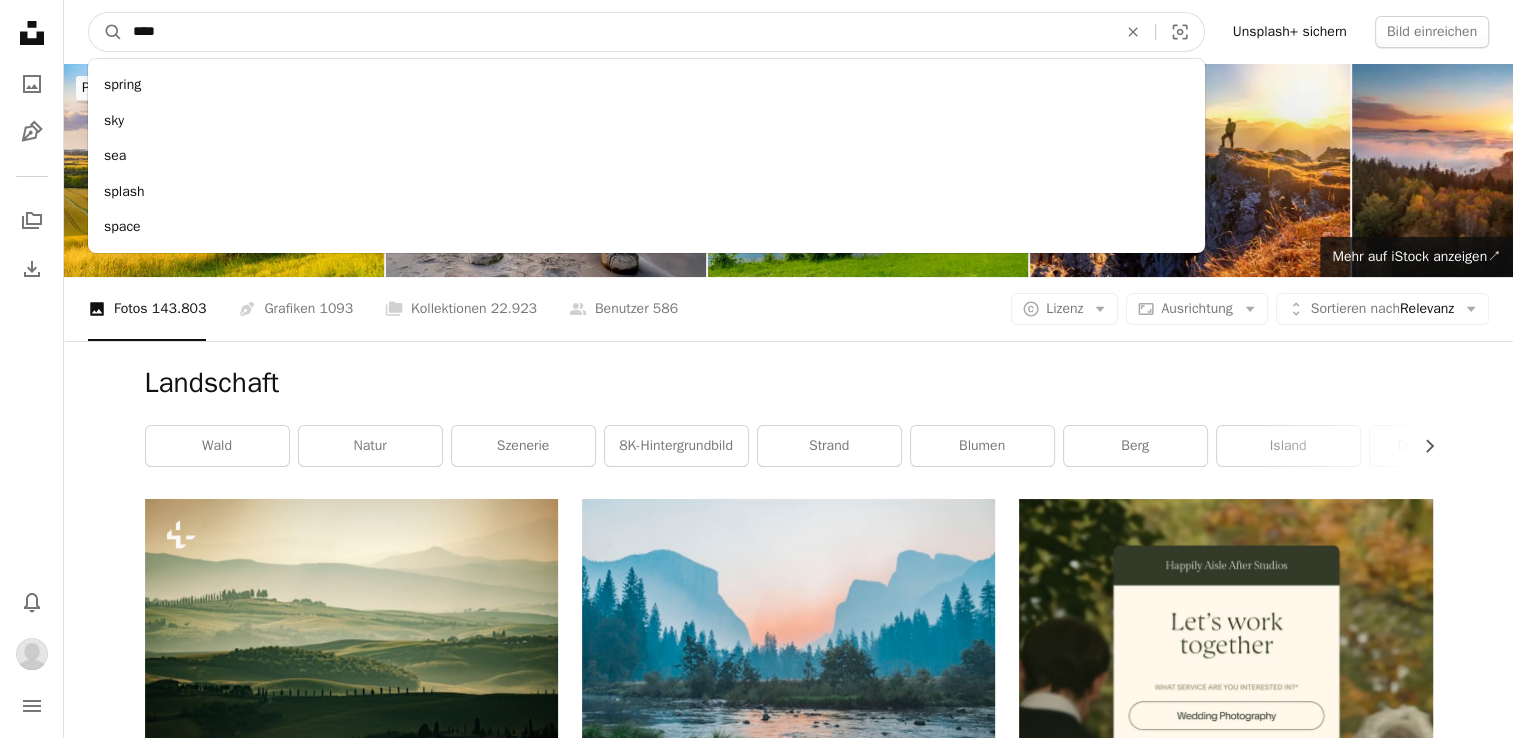 click on "A magnifying glass" at bounding box center [106, 32] 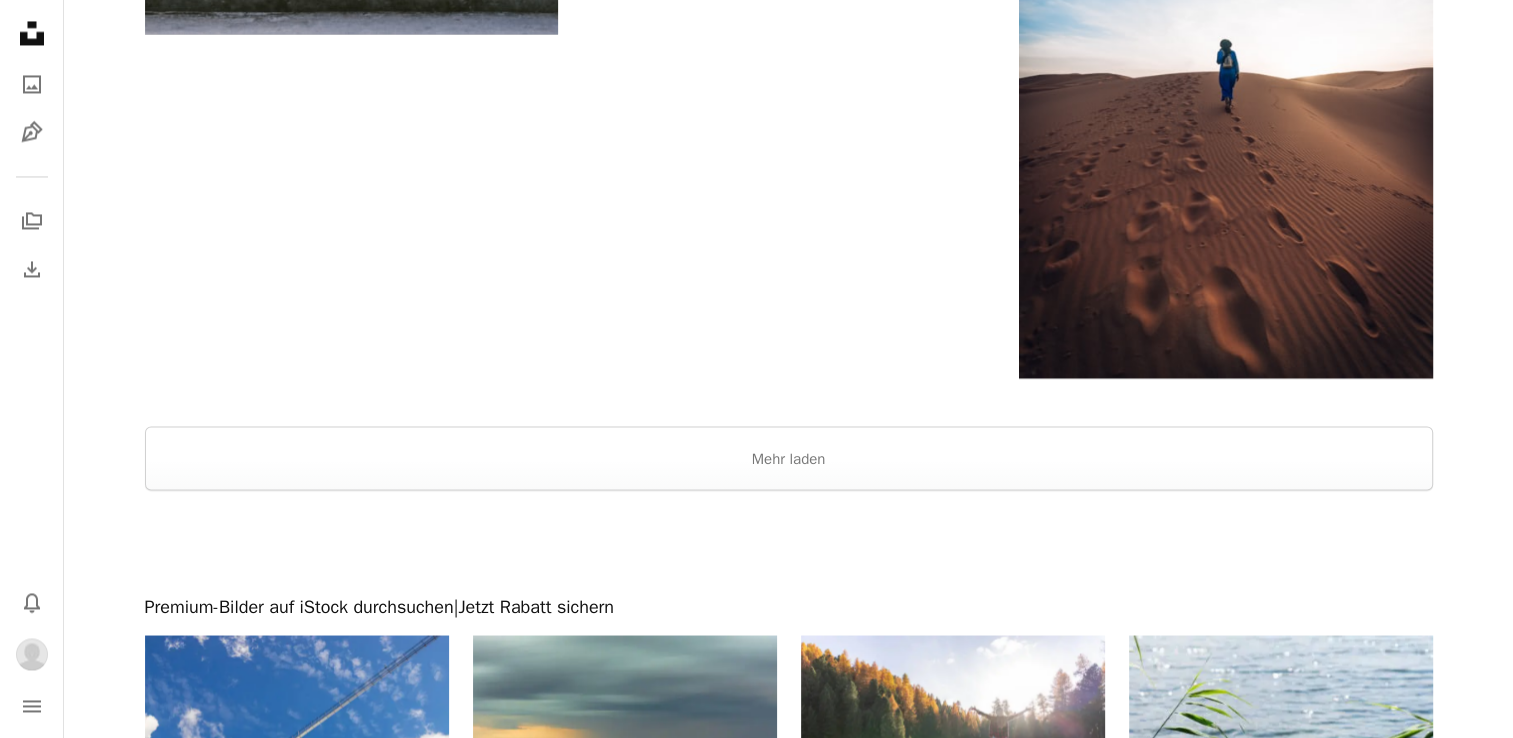 scroll, scrollTop: 3500, scrollLeft: 0, axis: vertical 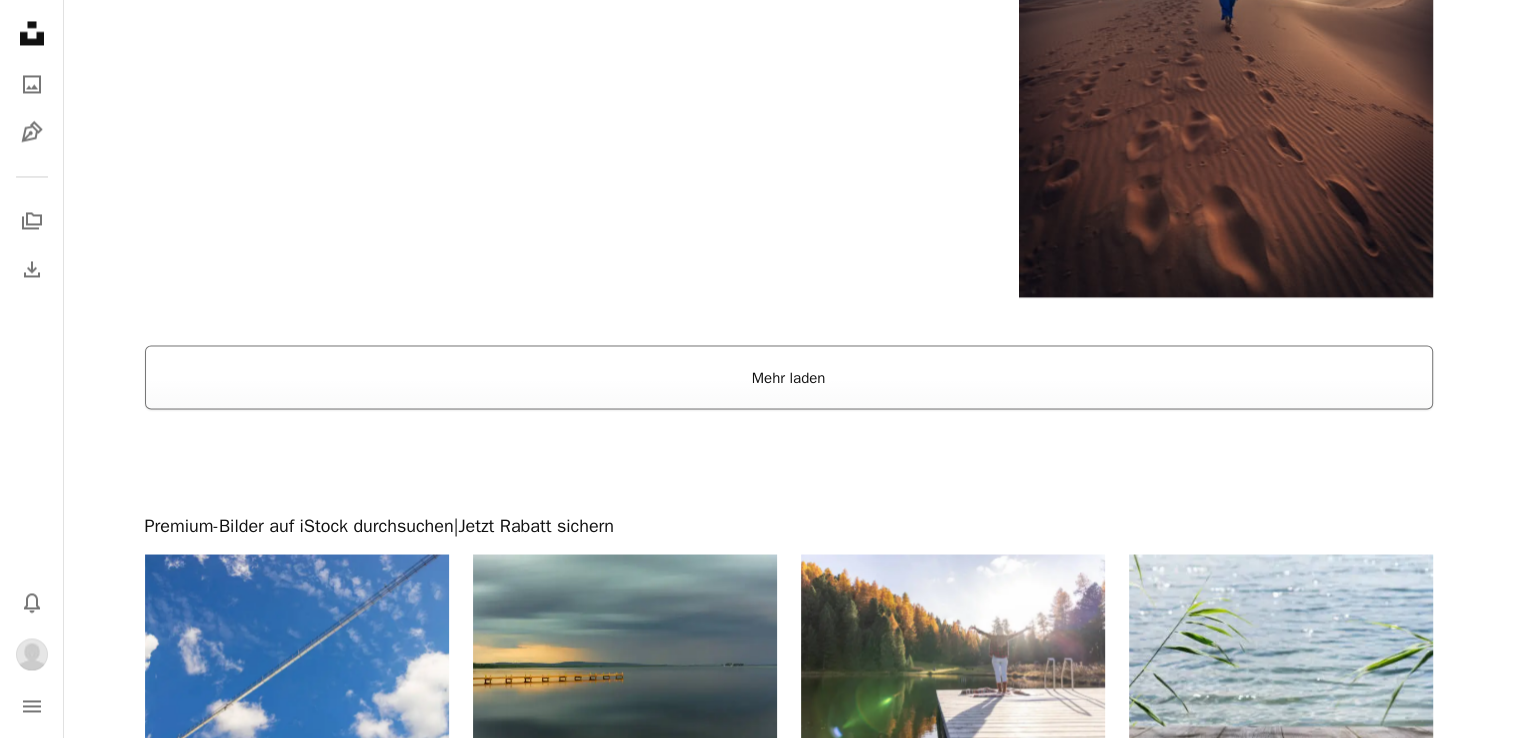 click on "Mehr laden" at bounding box center (789, 377) 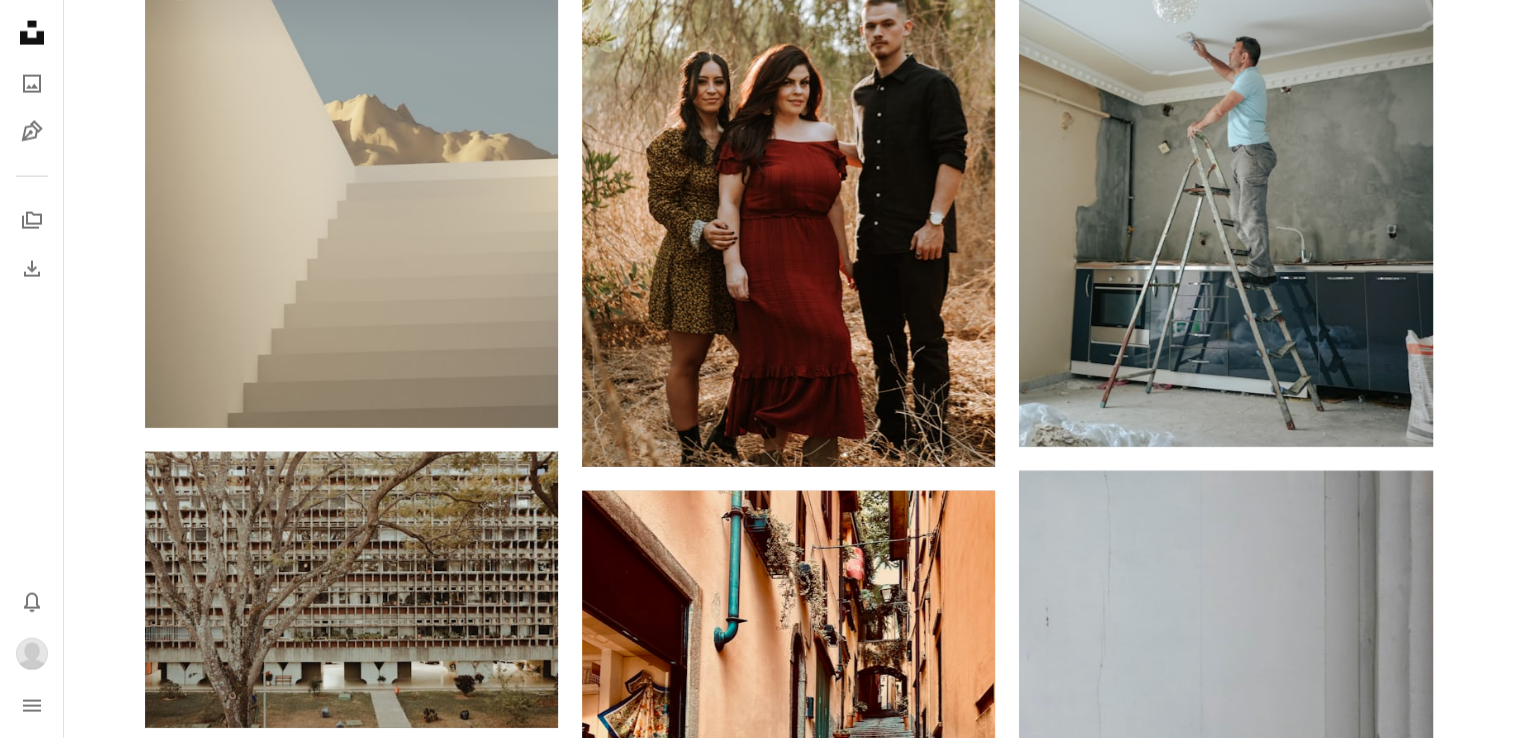 scroll, scrollTop: 27400, scrollLeft: 0, axis: vertical 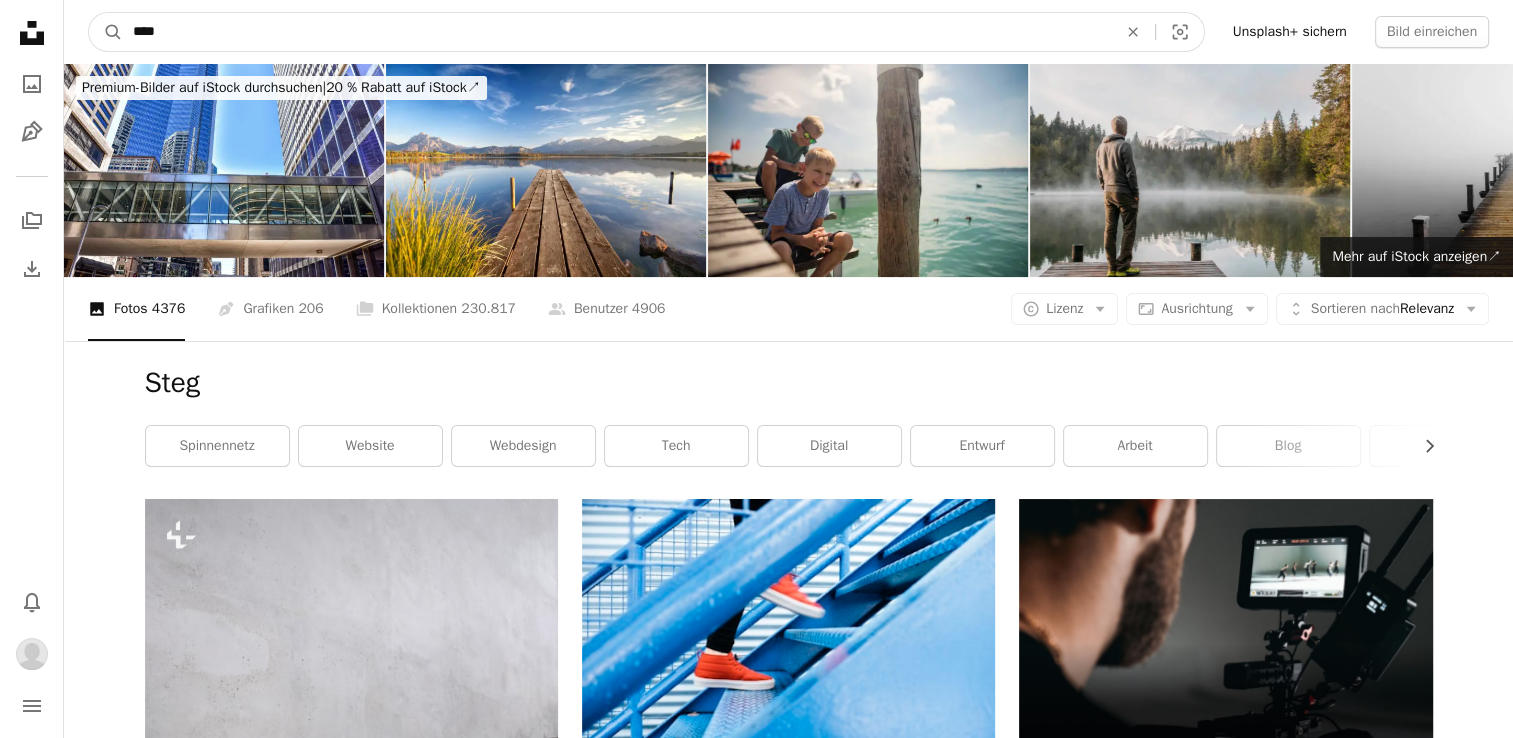 click on "****" at bounding box center [617, 32] 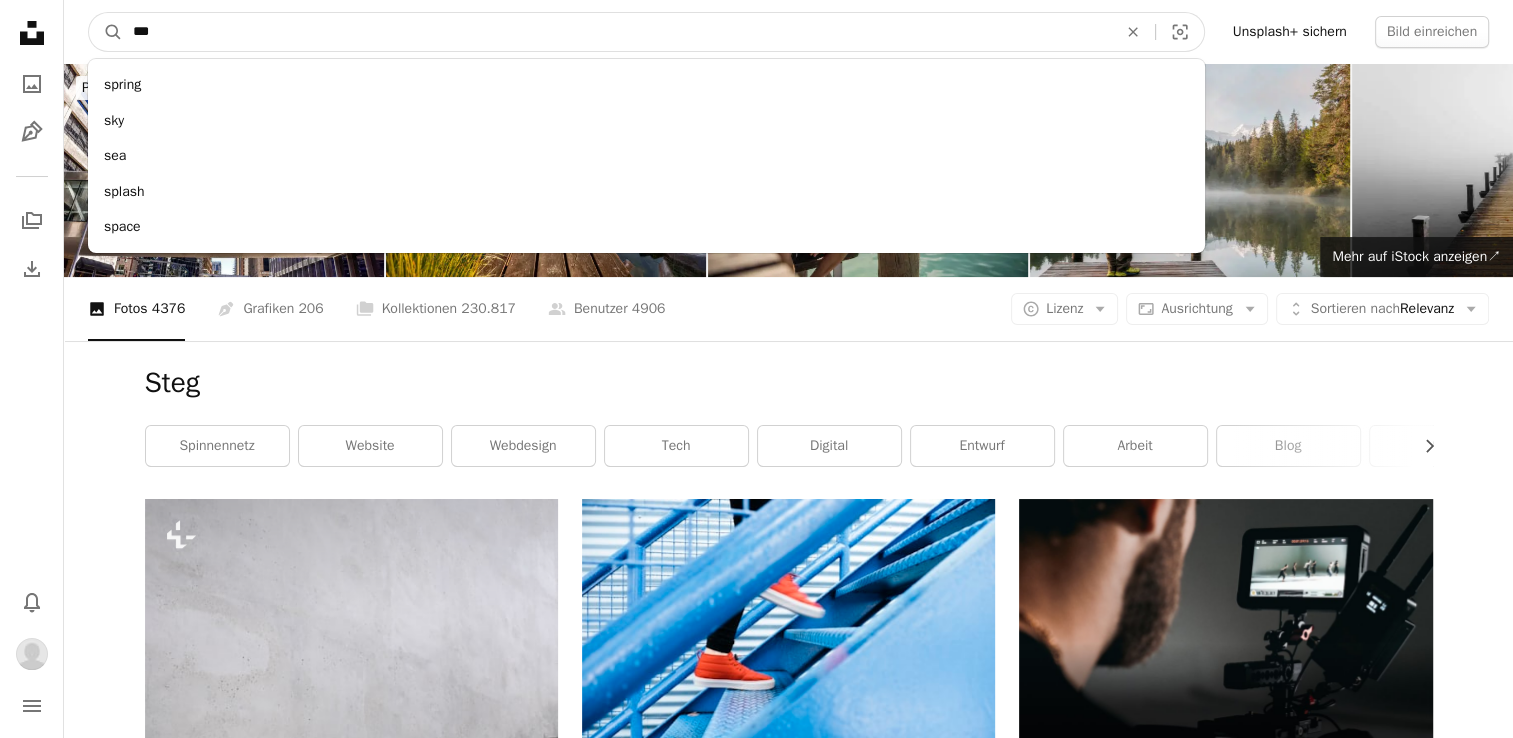 type on "***" 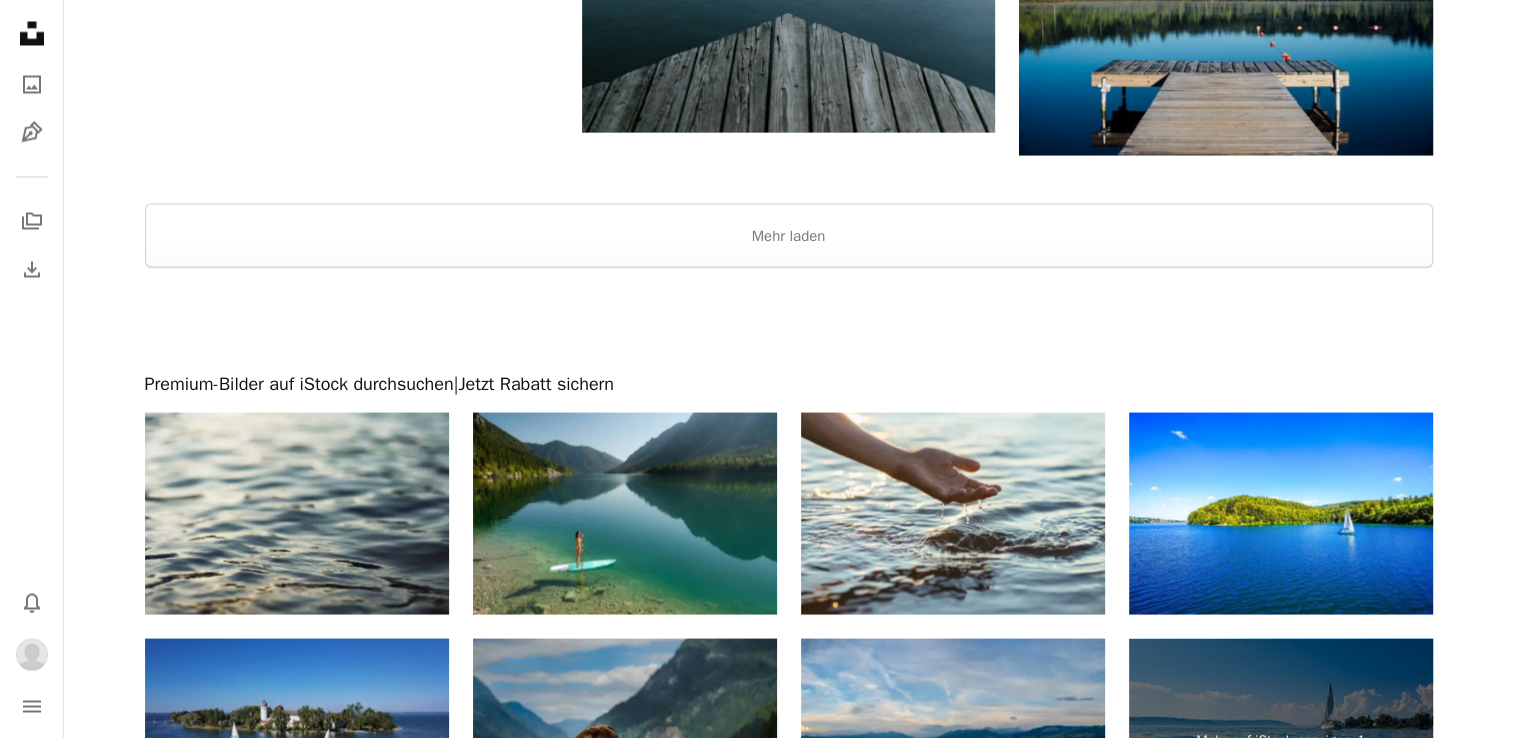 scroll, scrollTop: 3800, scrollLeft: 0, axis: vertical 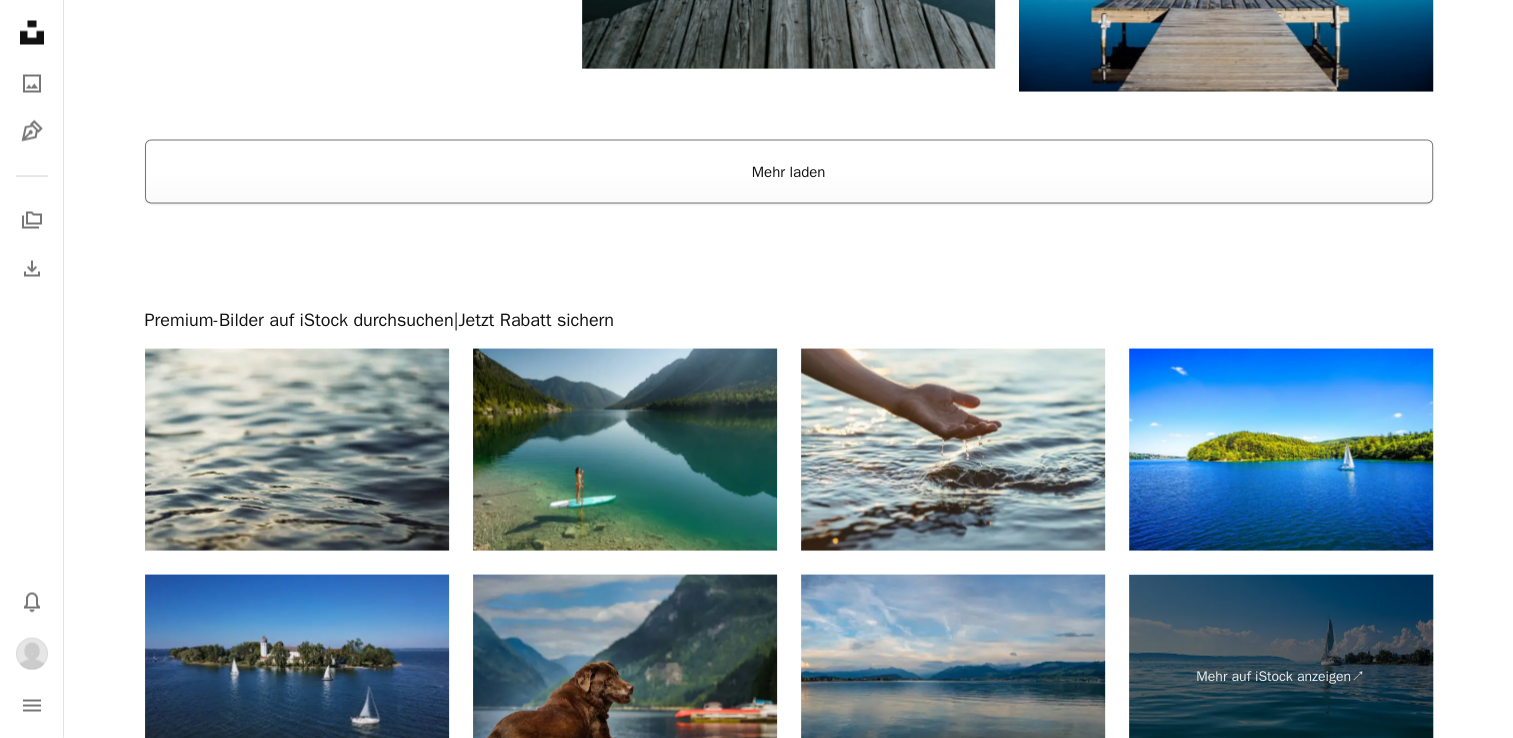 click on "Mehr laden" at bounding box center (789, 172) 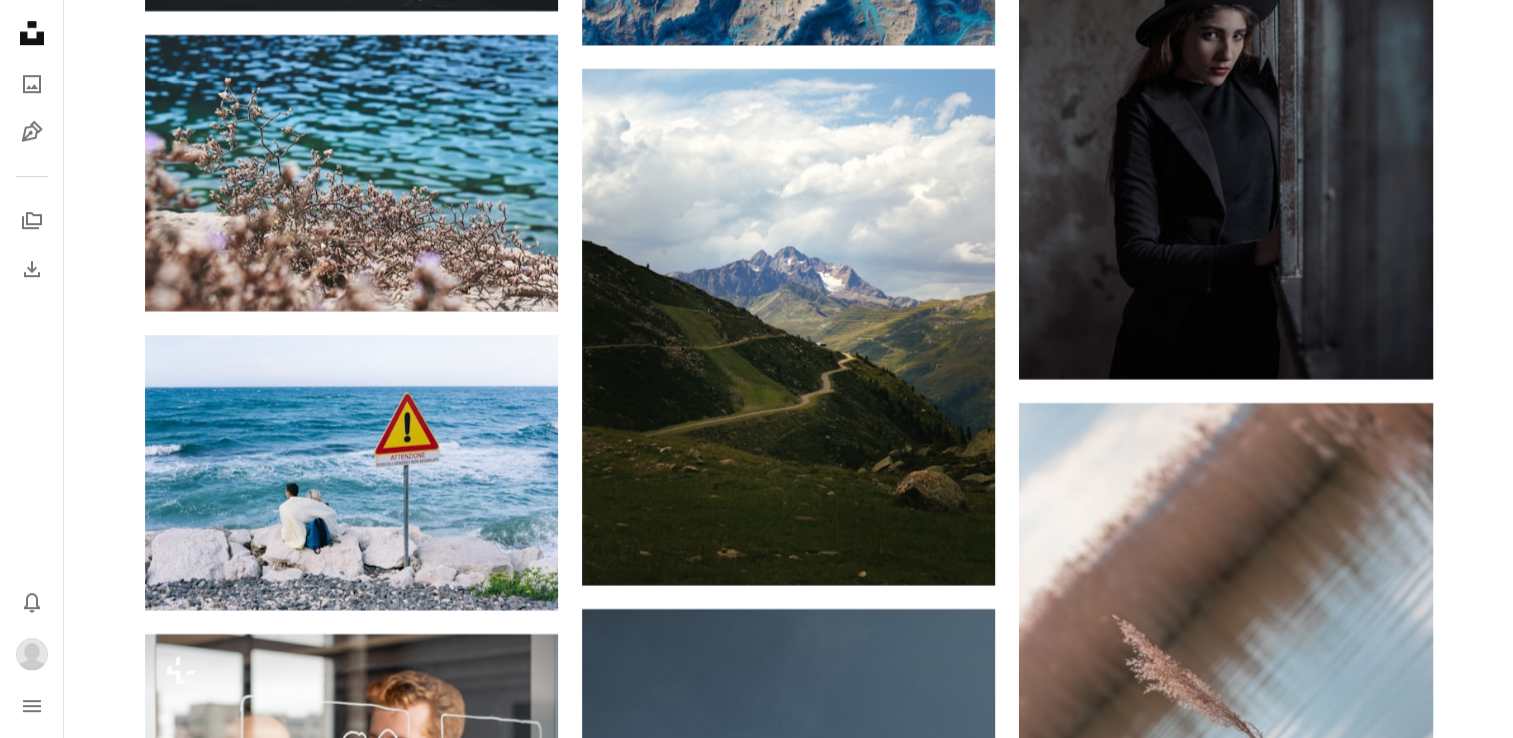 scroll, scrollTop: 16500, scrollLeft: 0, axis: vertical 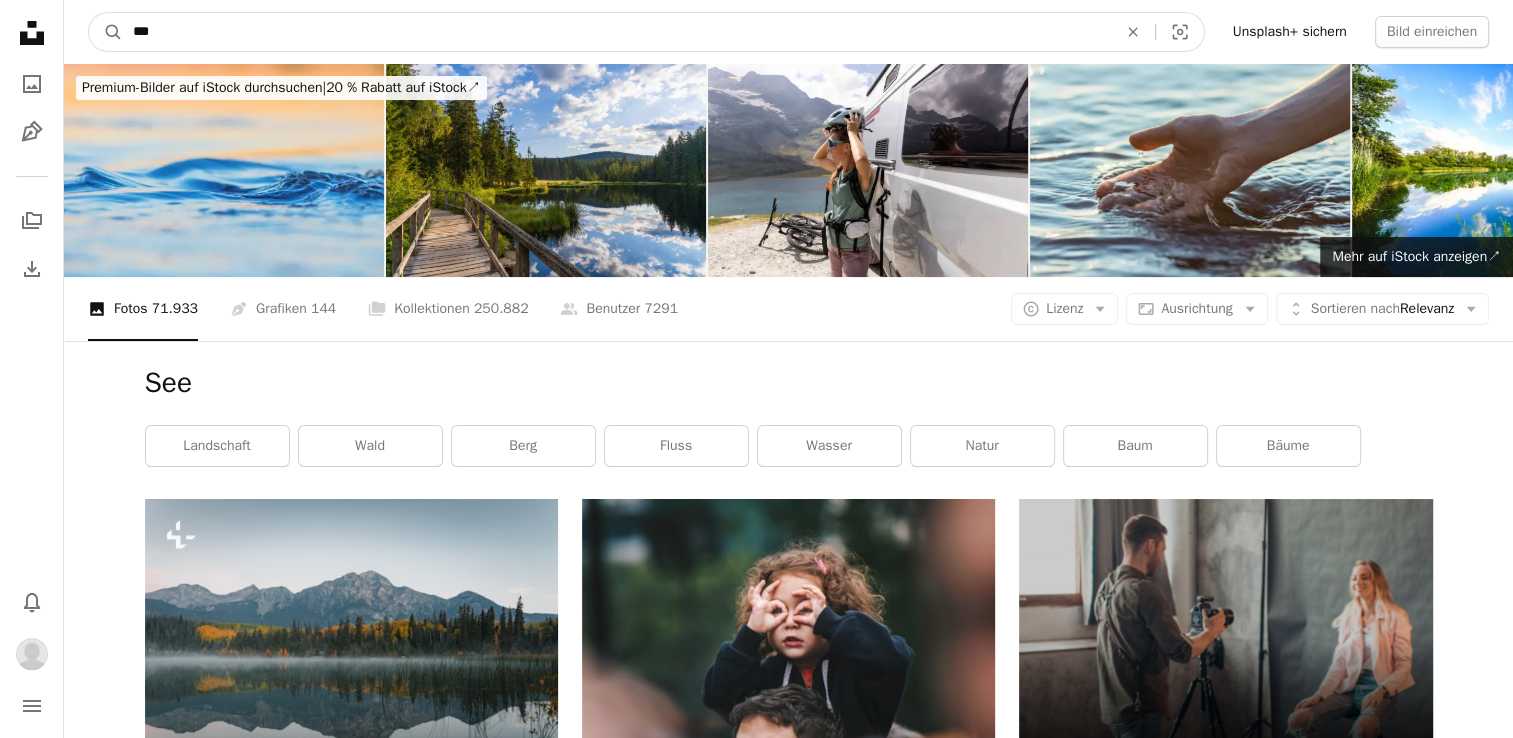 click on "***" at bounding box center (617, 32) 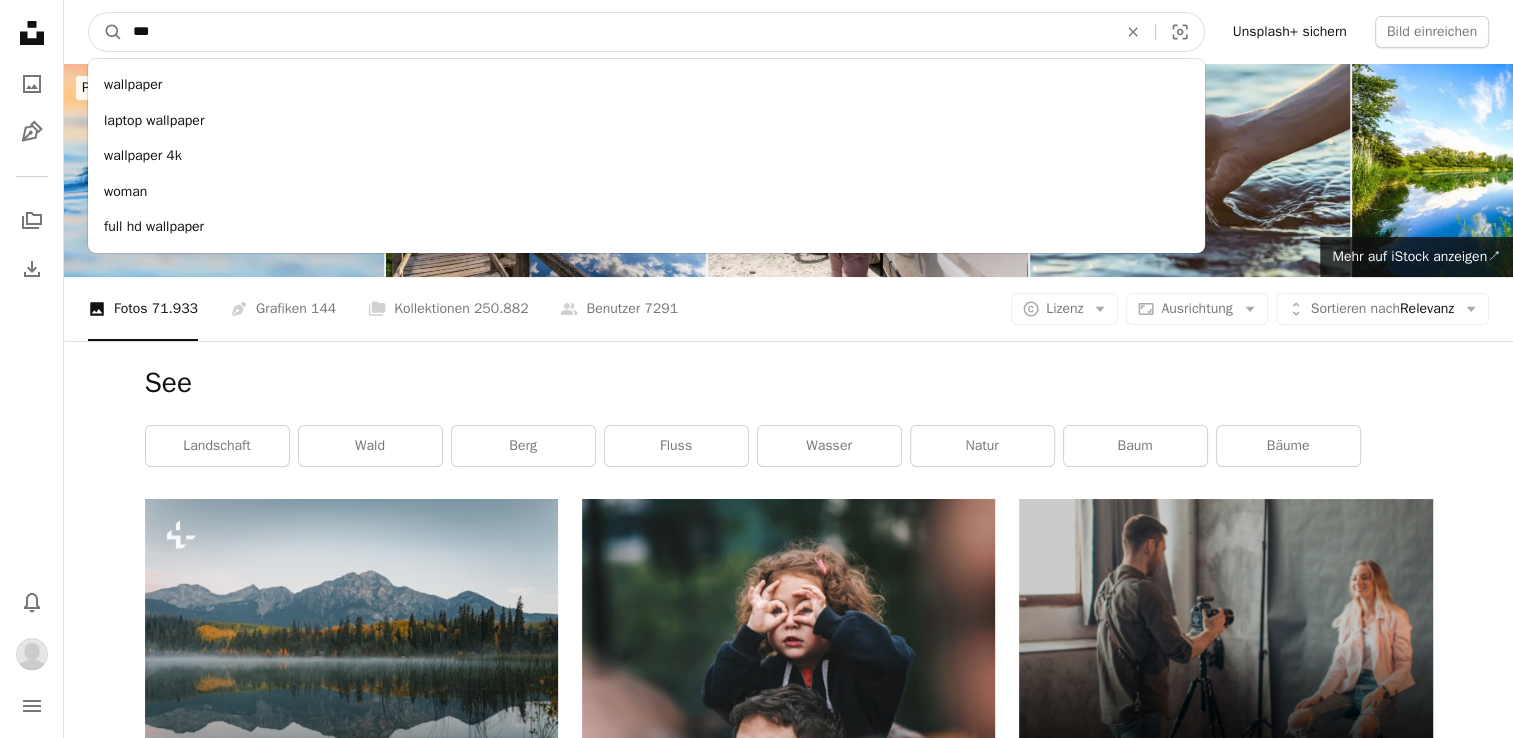 type on "****" 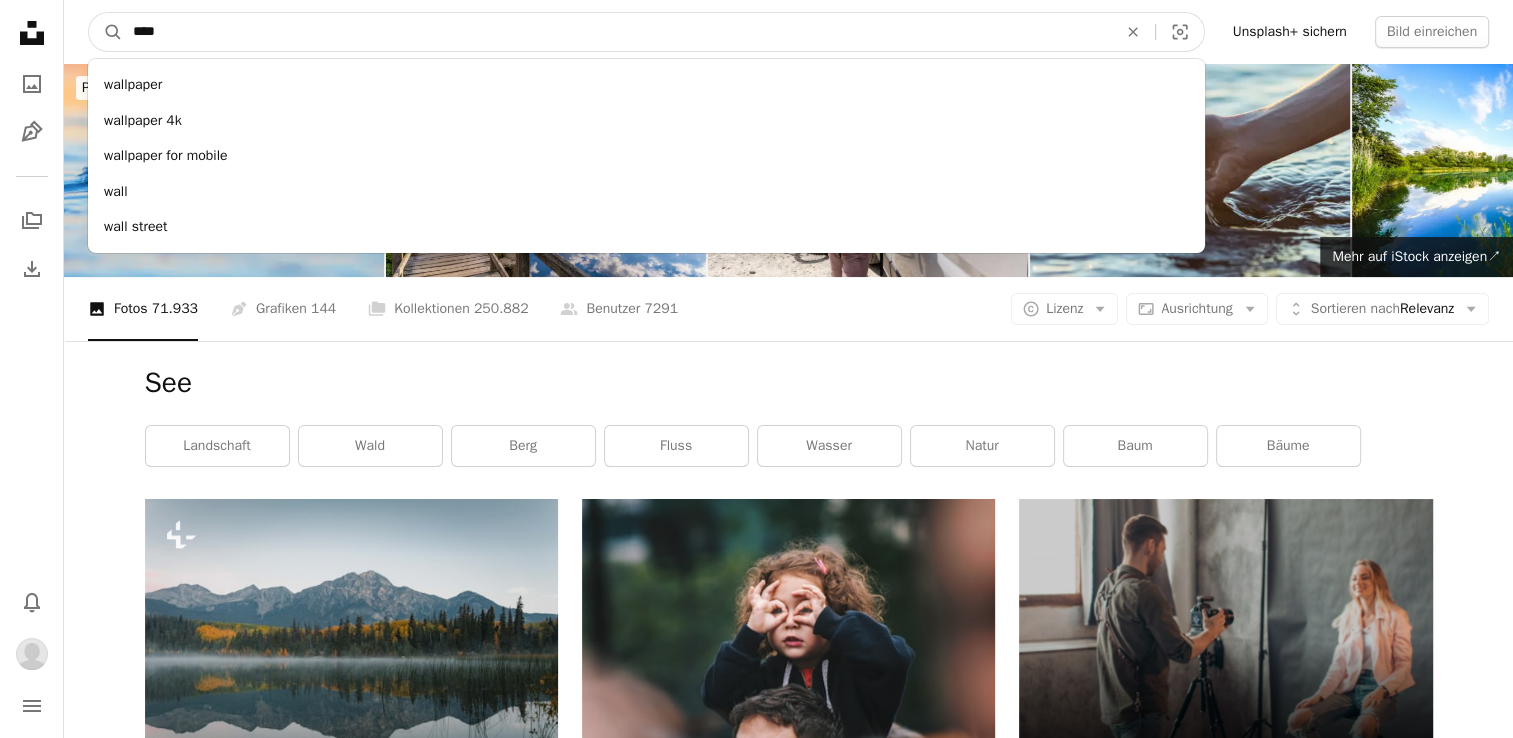 click on "A magnifying glass" at bounding box center [106, 32] 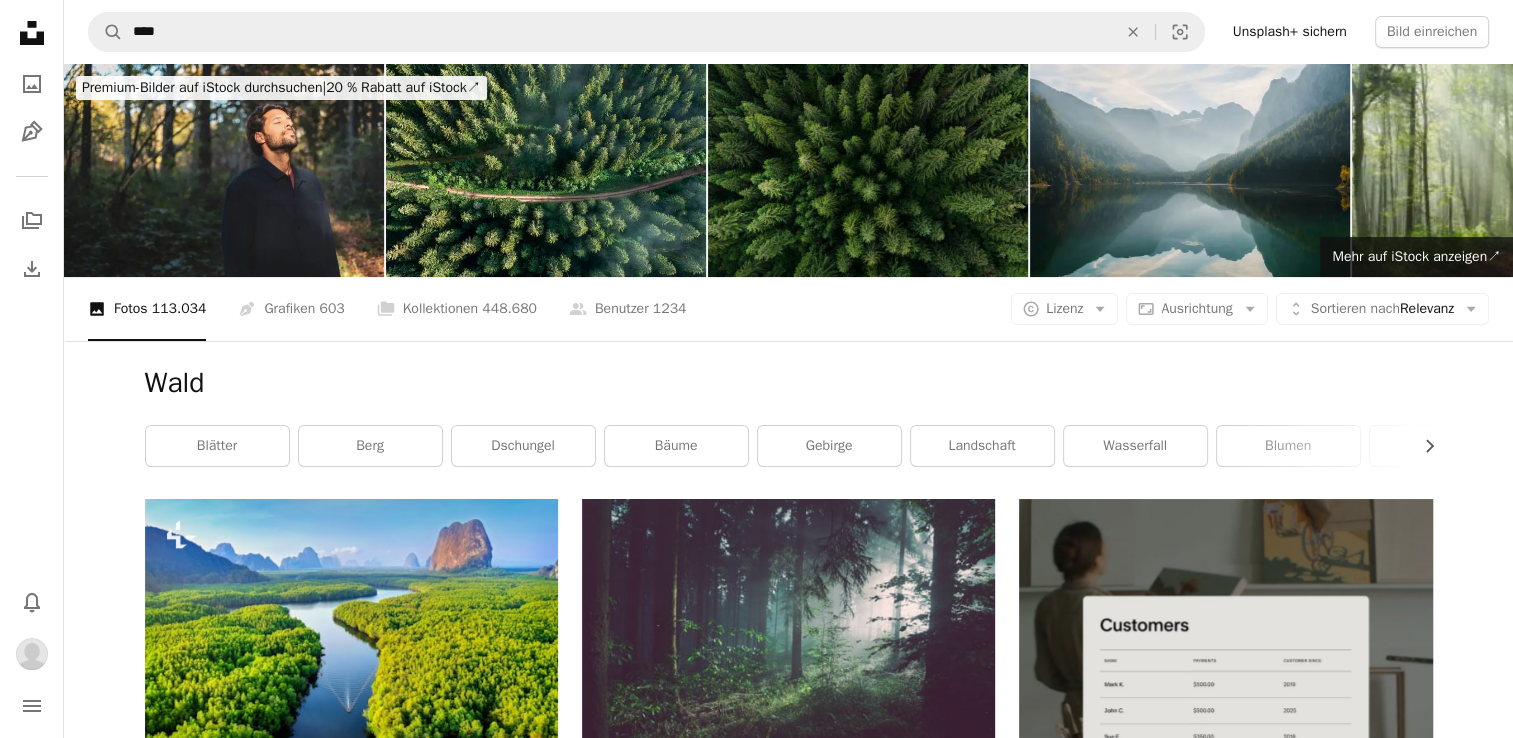 click at bounding box center [1512, 170] 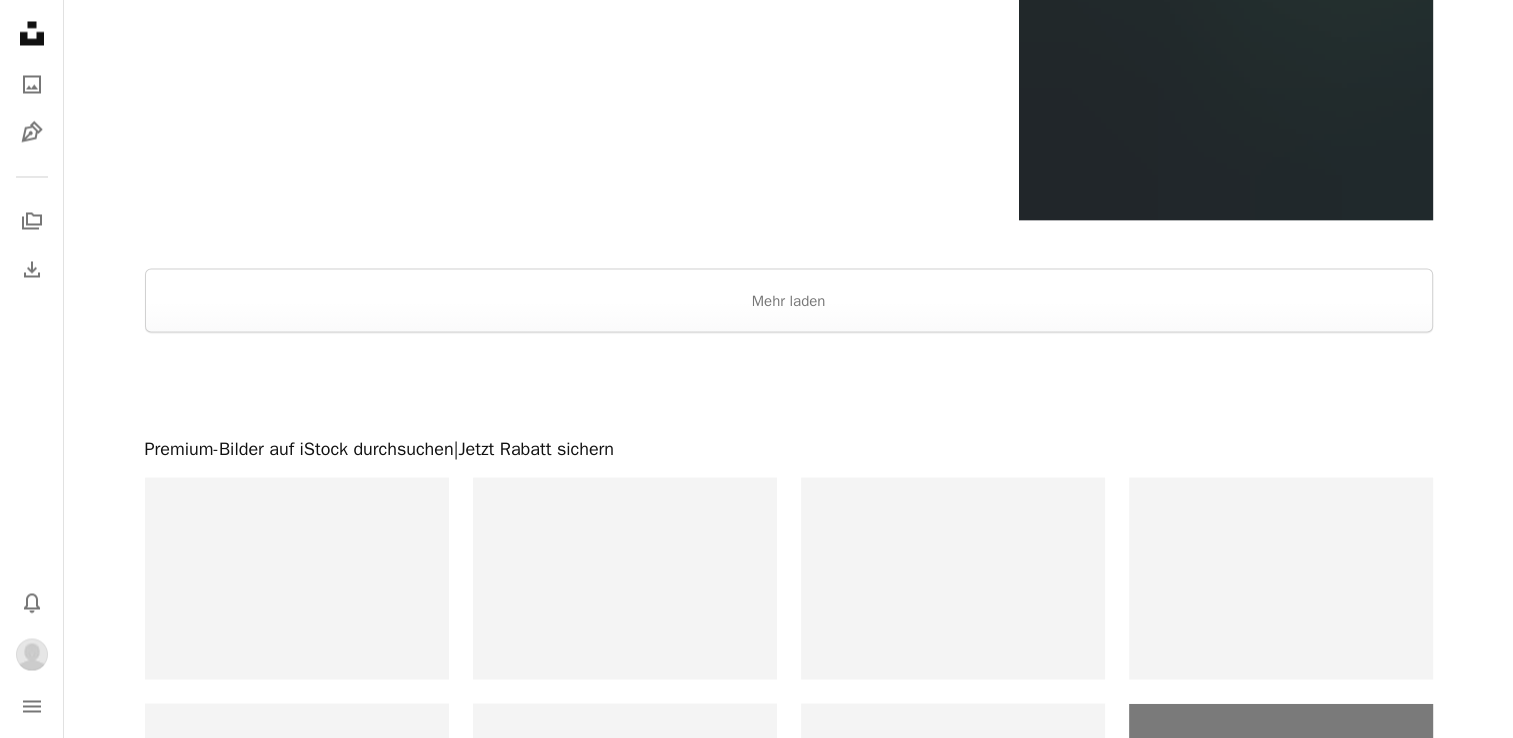 scroll, scrollTop: 3700, scrollLeft: 0, axis: vertical 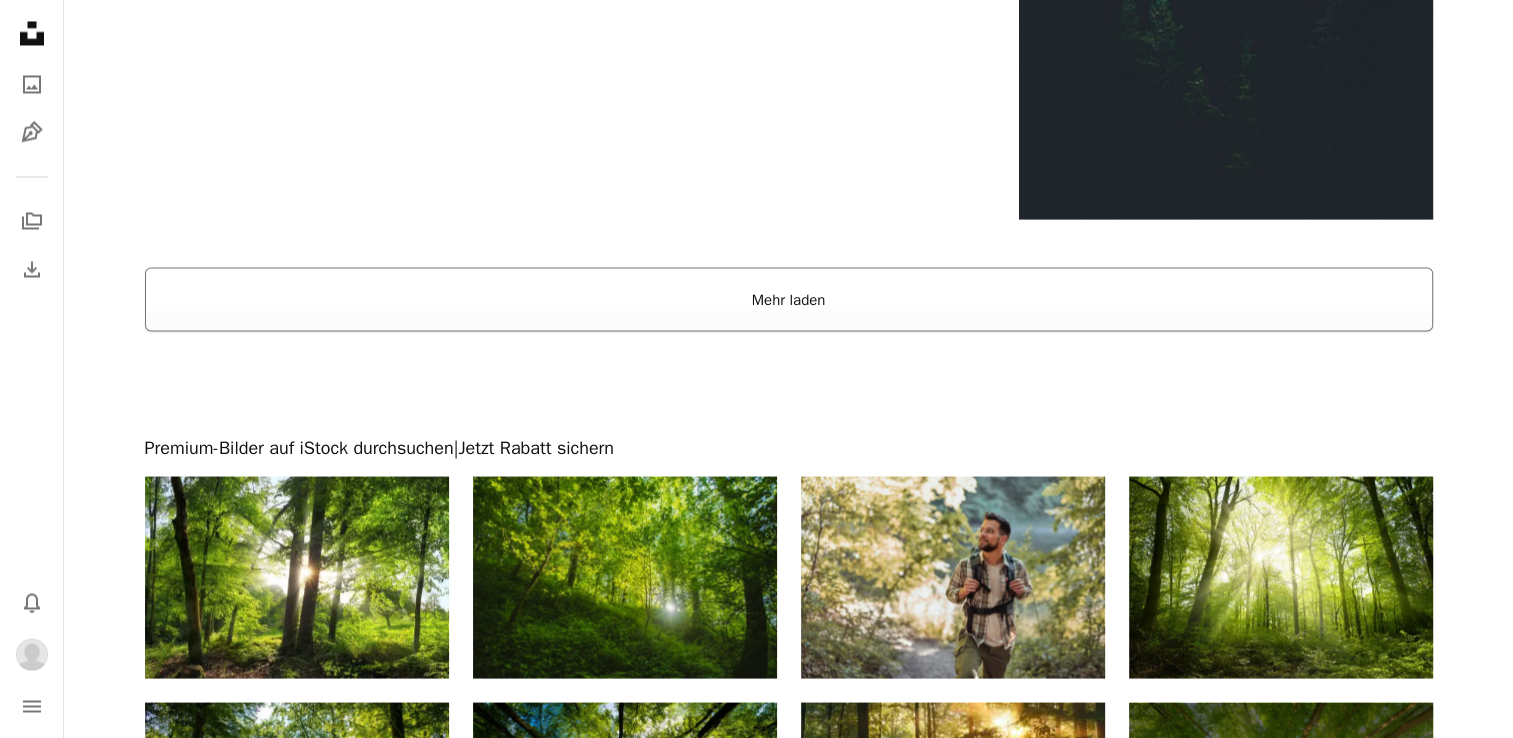 click on "Mehr laden" at bounding box center (789, 299) 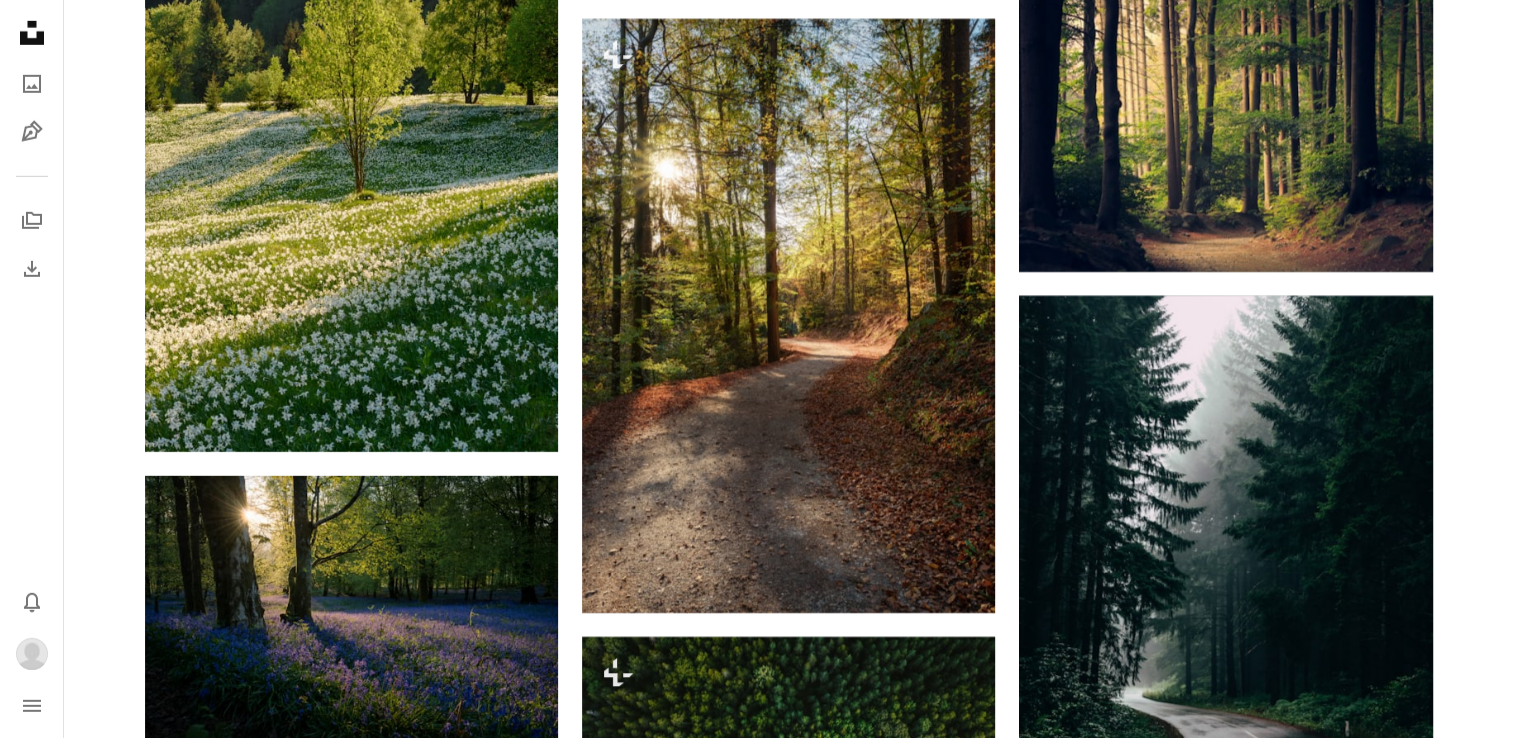 scroll, scrollTop: 6000, scrollLeft: 0, axis: vertical 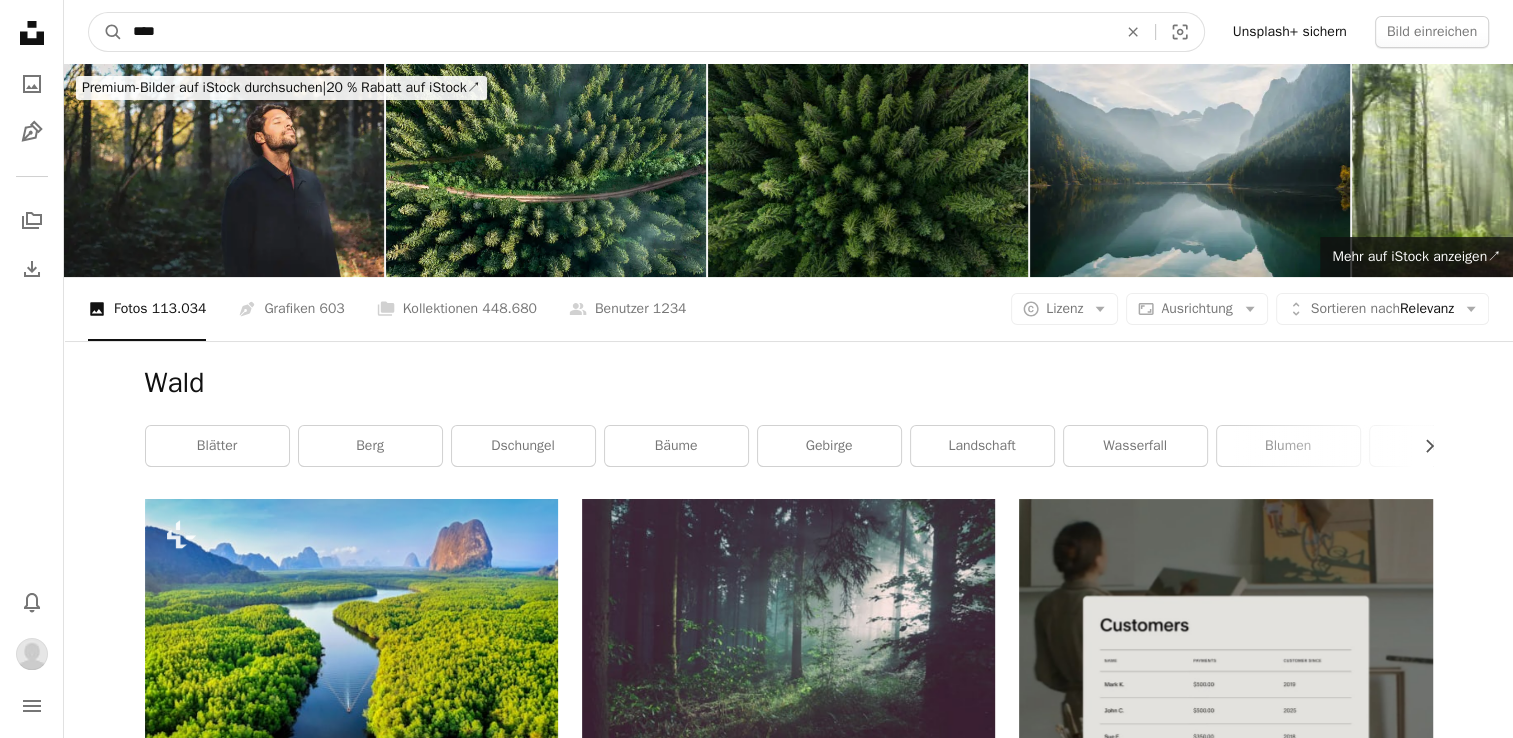 click on "****" at bounding box center (617, 32) 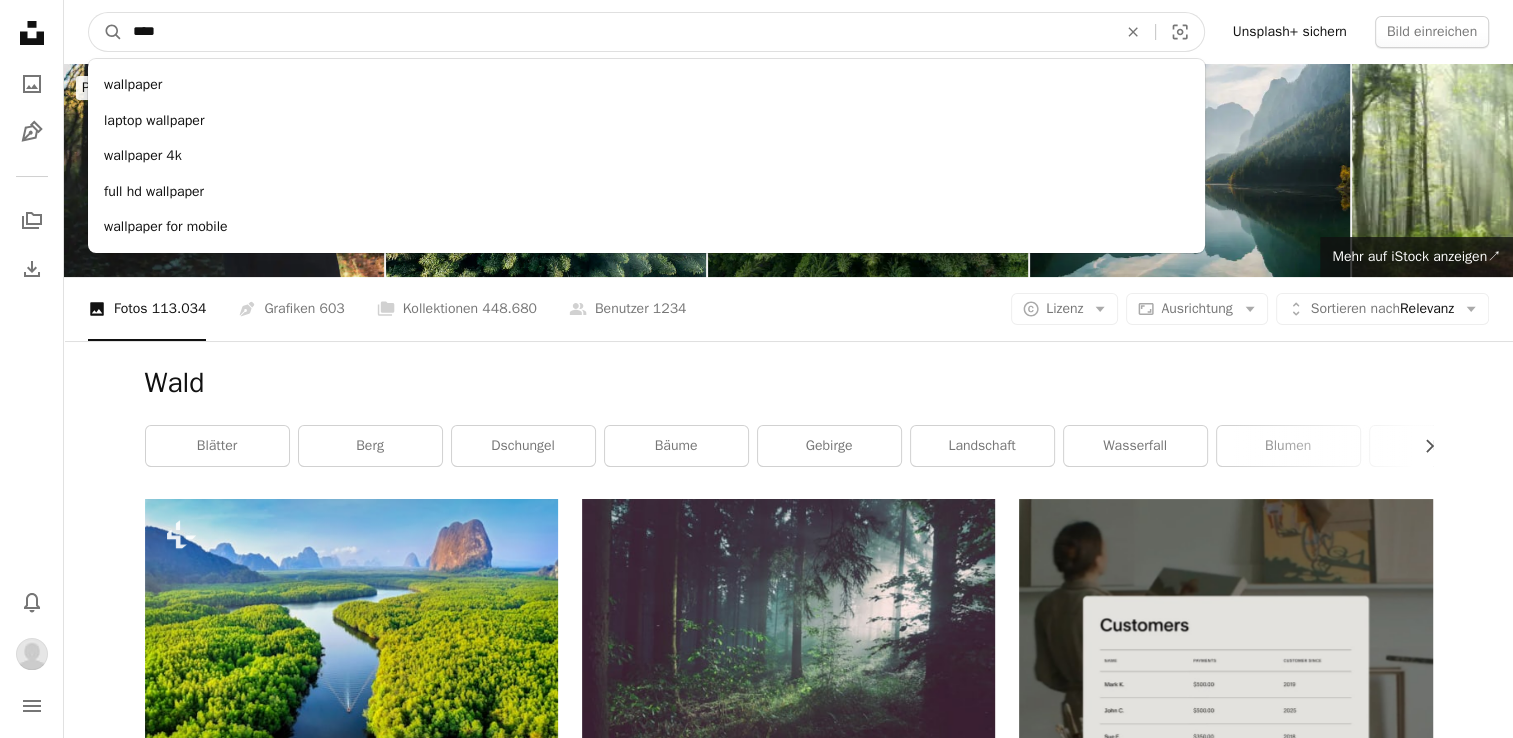 click on "****" at bounding box center [617, 32] 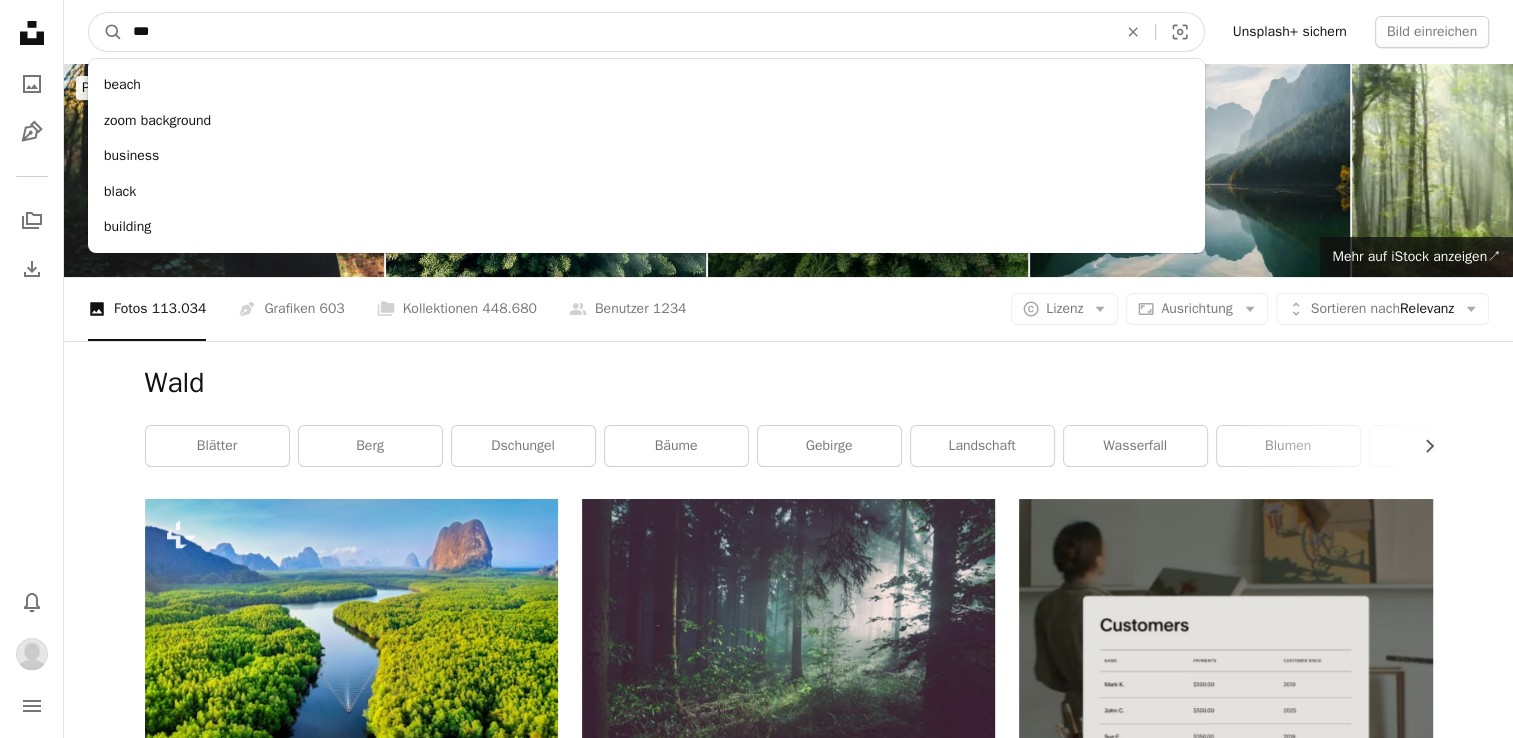 type on "****" 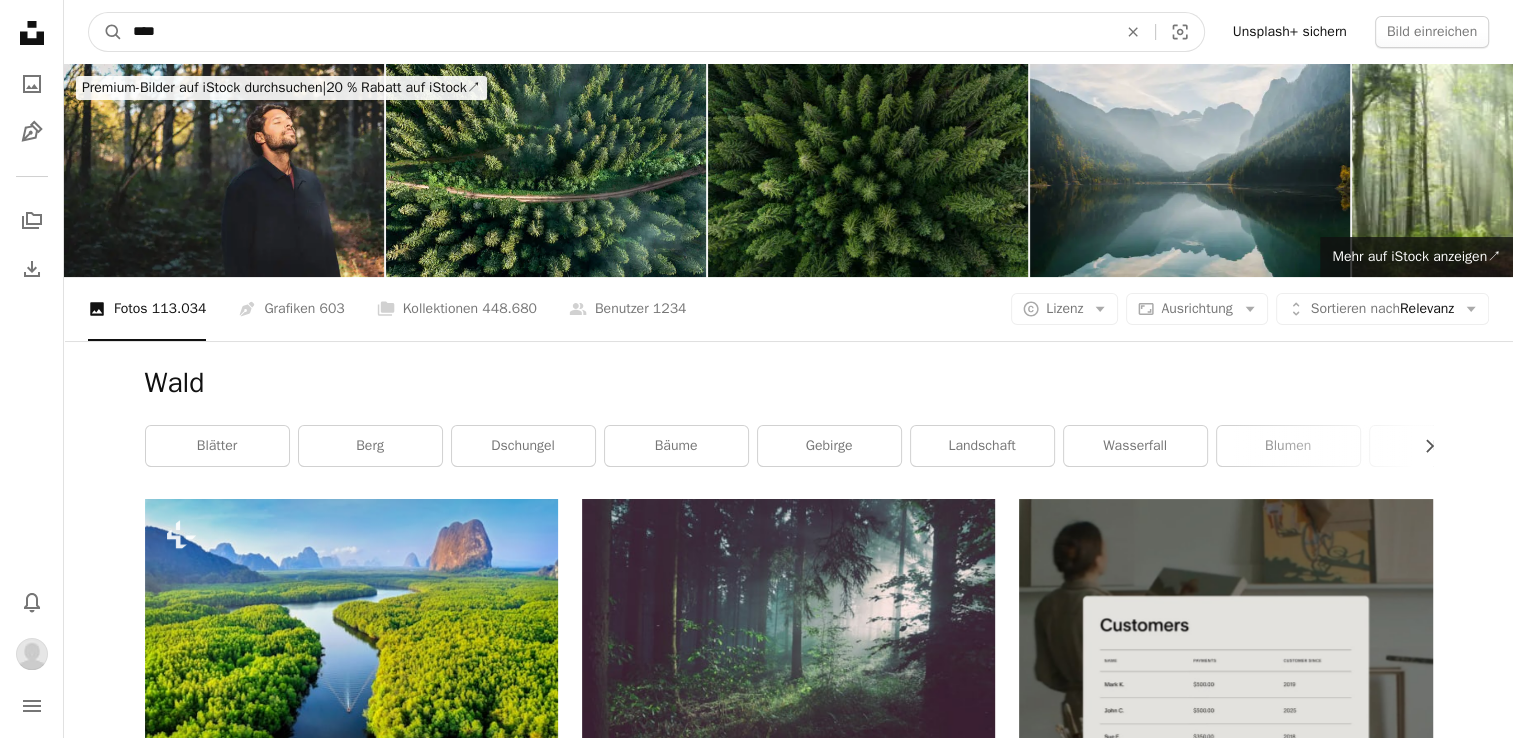 click on "A magnifying glass" at bounding box center [106, 32] 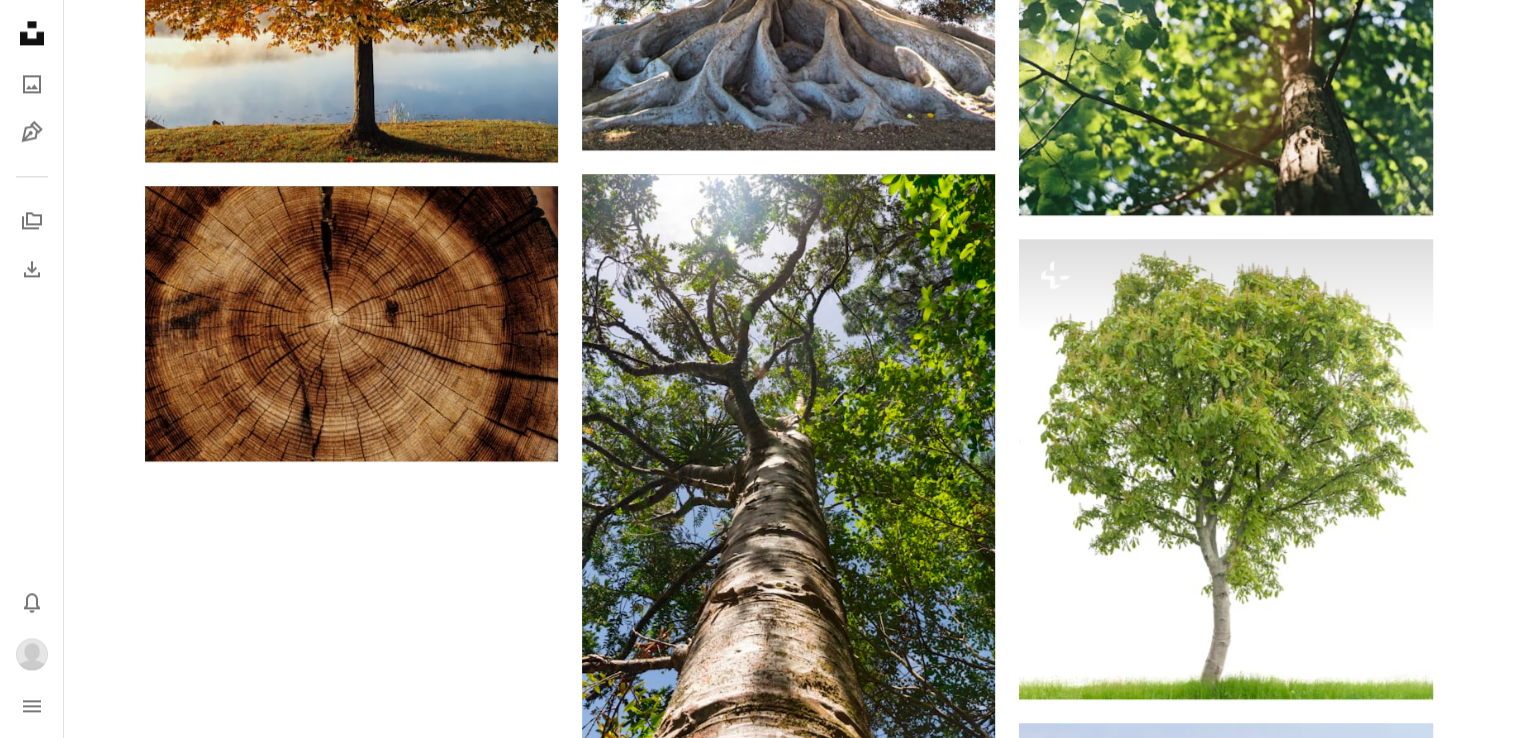 scroll, scrollTop: 2800, scrollLeft: 0, axis: vertical 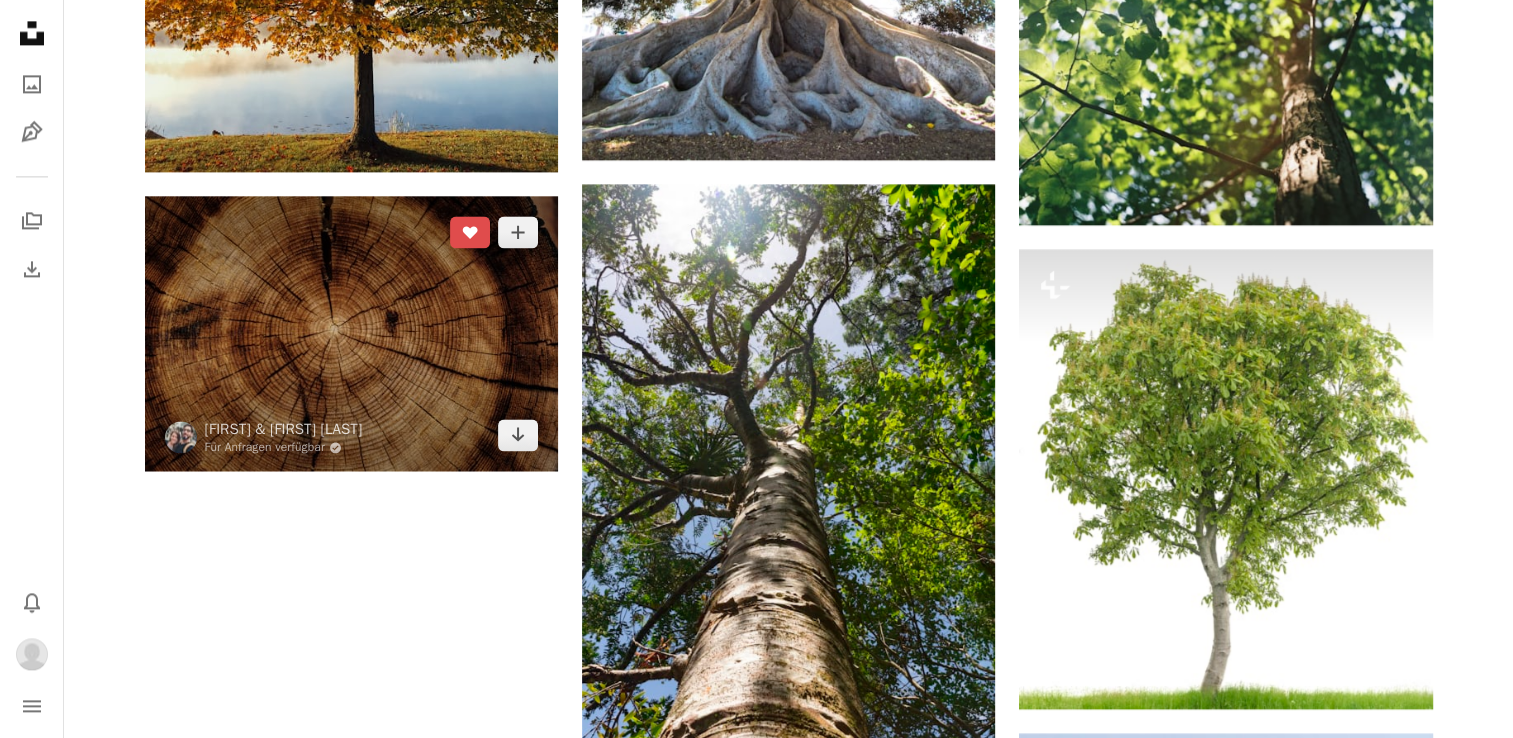 click on "A heart" 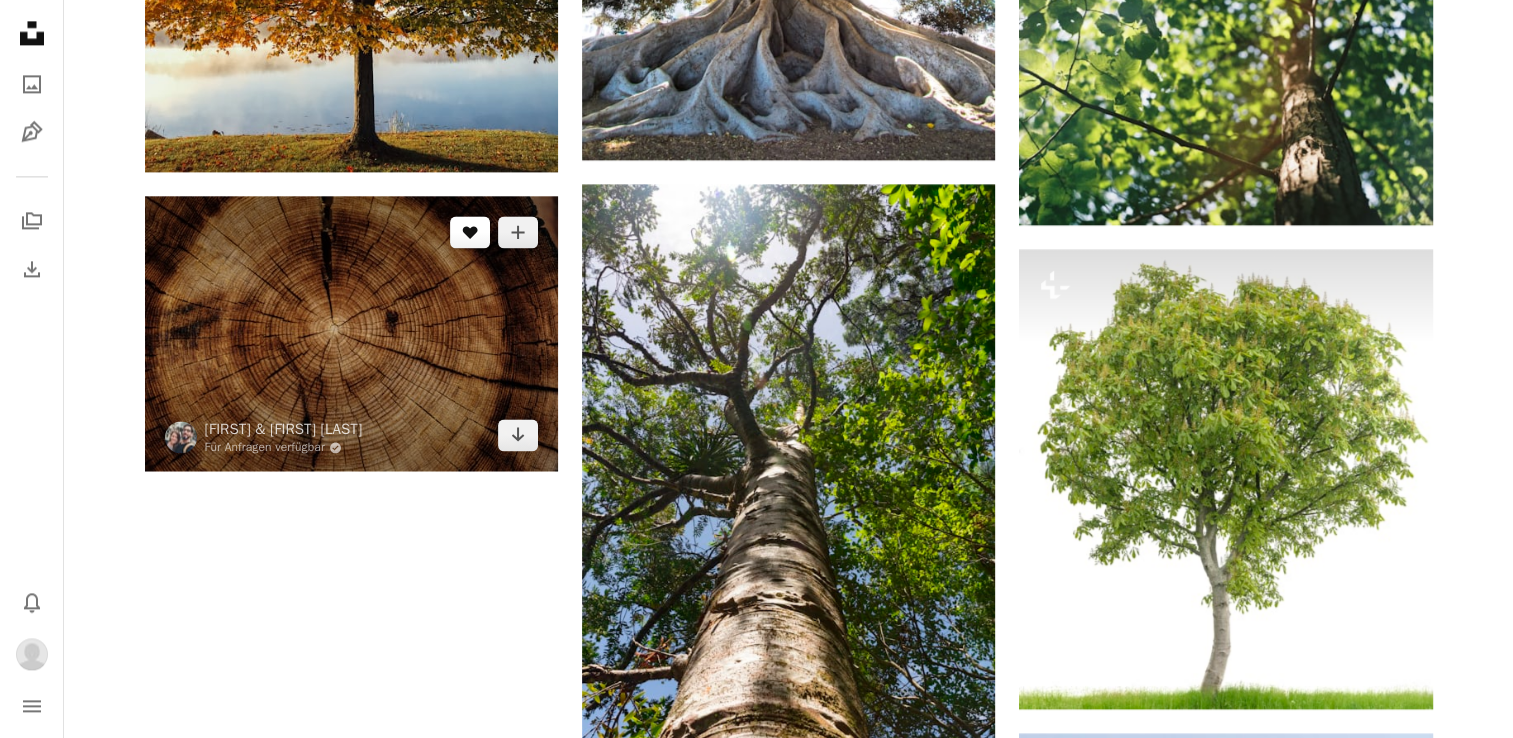 click on "A heart" 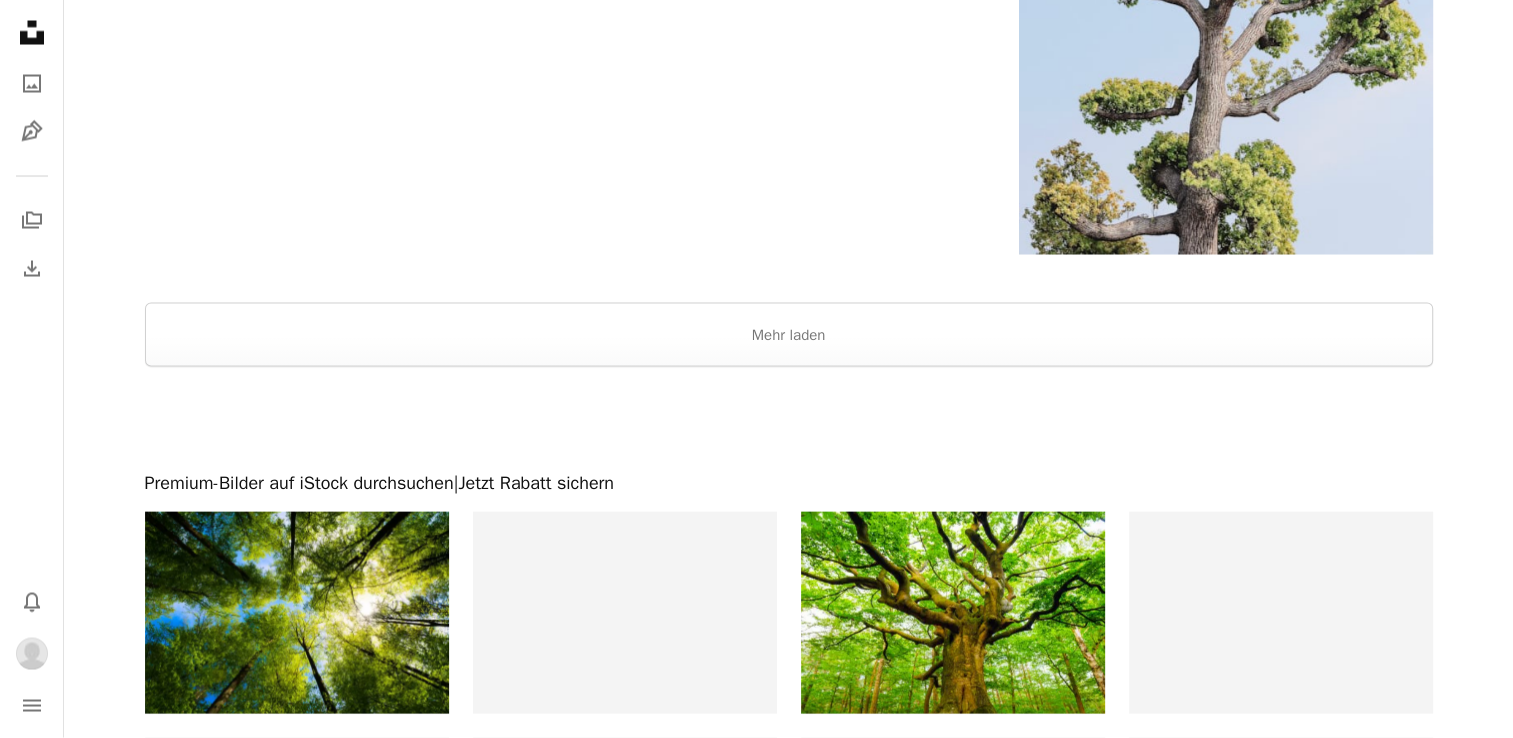 scroll, scrollTop: 3900, scrollLeft: 0, axis: vertical 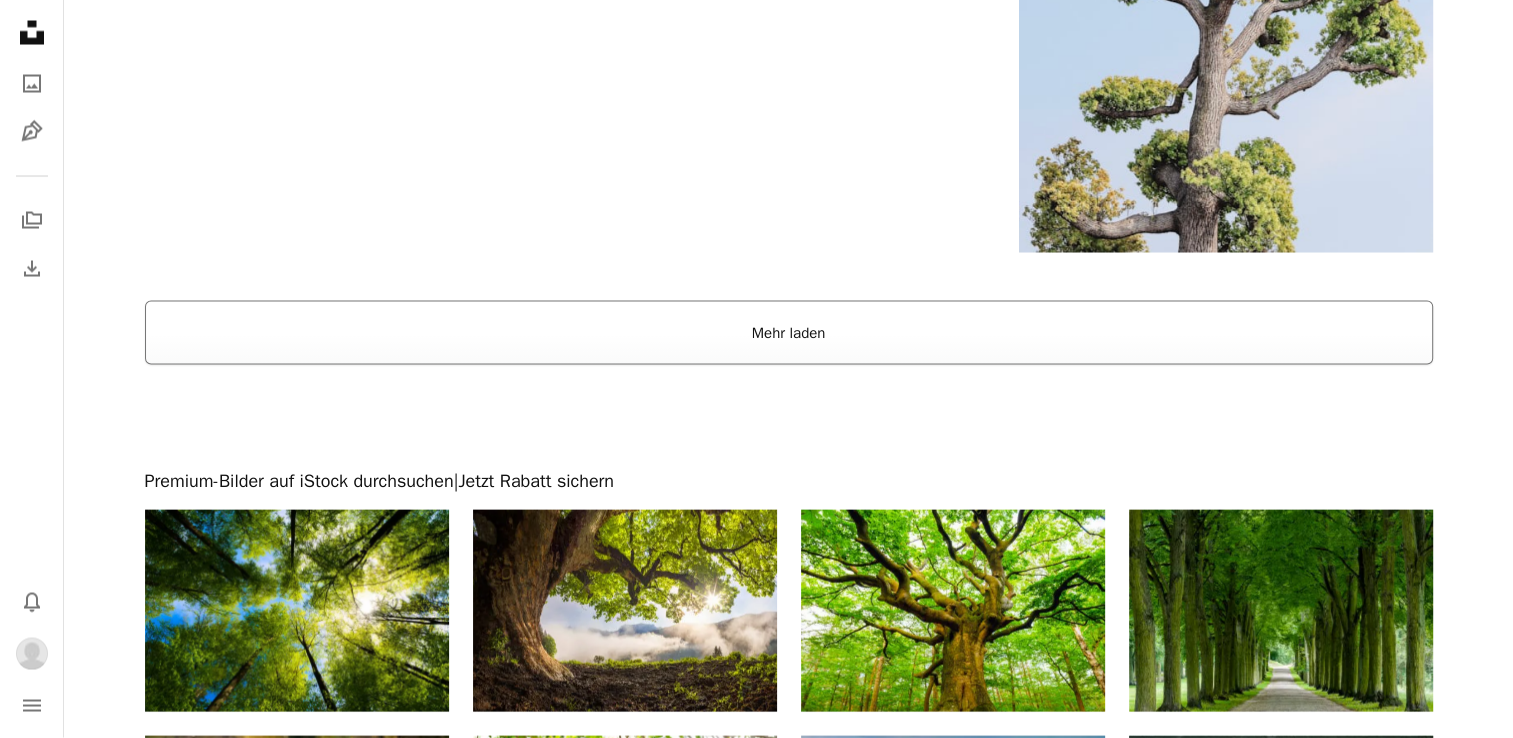 click on "Mehr laden" at bounding box center (789, 333) 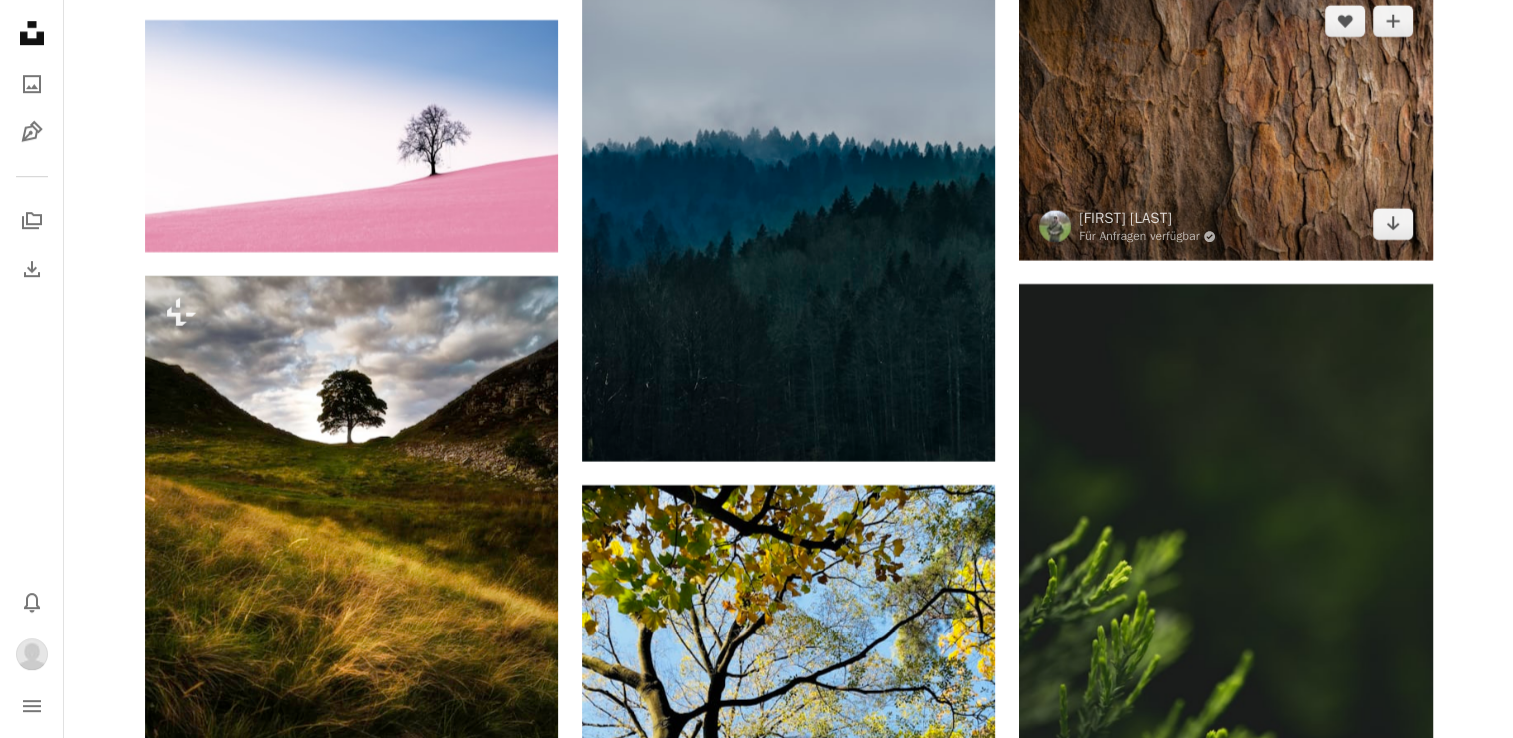 scroll, scrollTop: 23800, scrollLeft: 0, axis: vertical 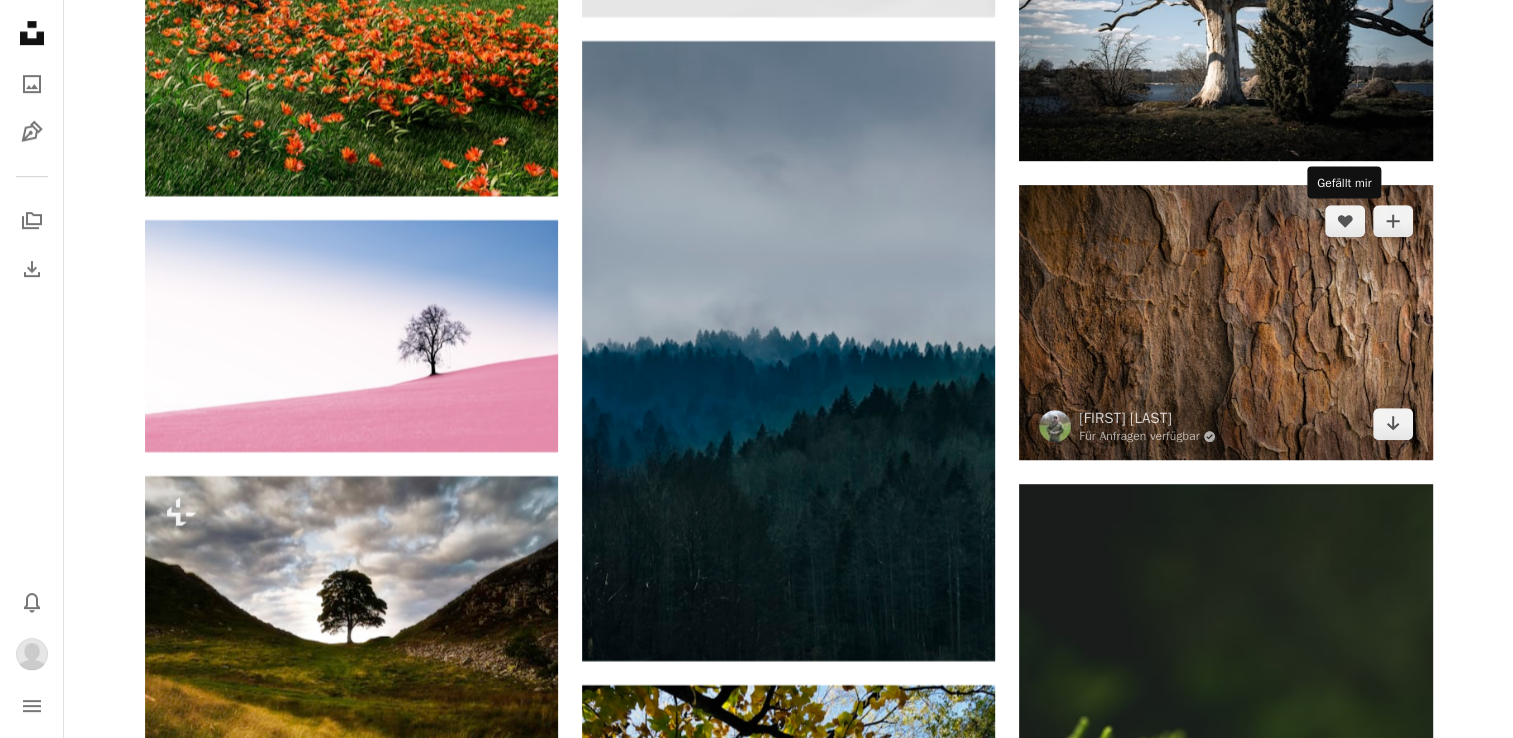drag, startPoint x: 1353, startPoint y: 219, endPoint x: 1458, endPoint y: 402, distance: 210.98341 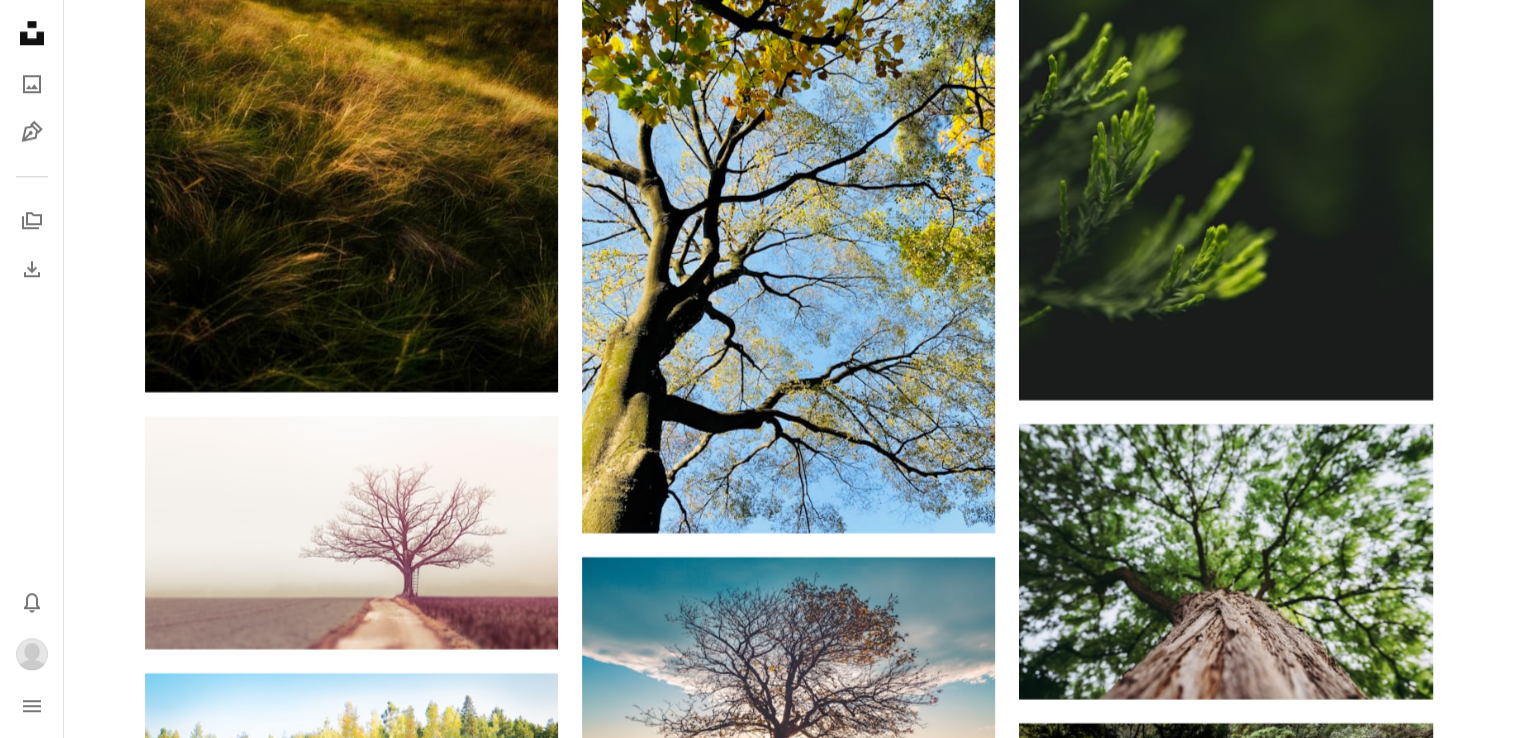 scroll, scrollTop: 24700, scrollLeft: 0, axis: vertical 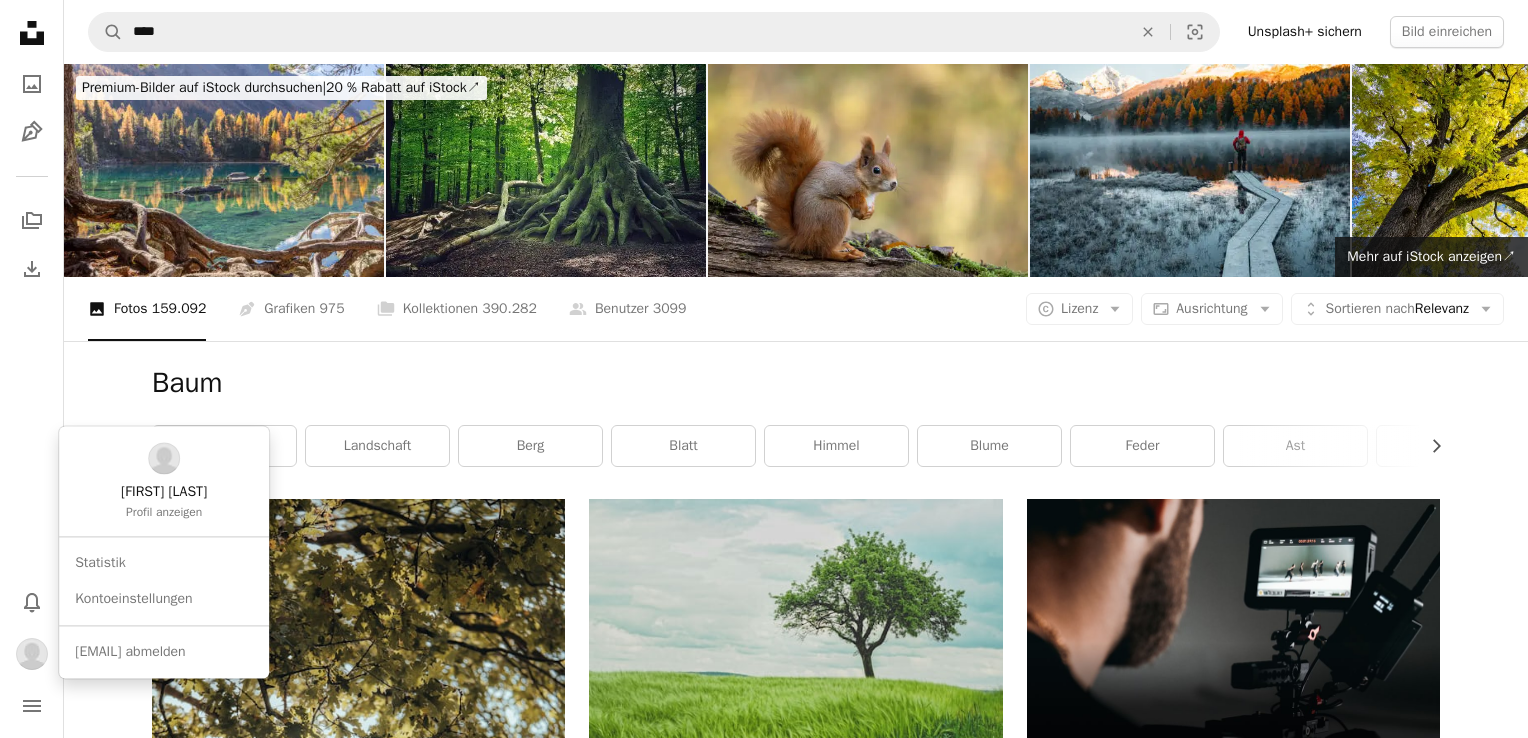 click at bounding box center (32, 654) 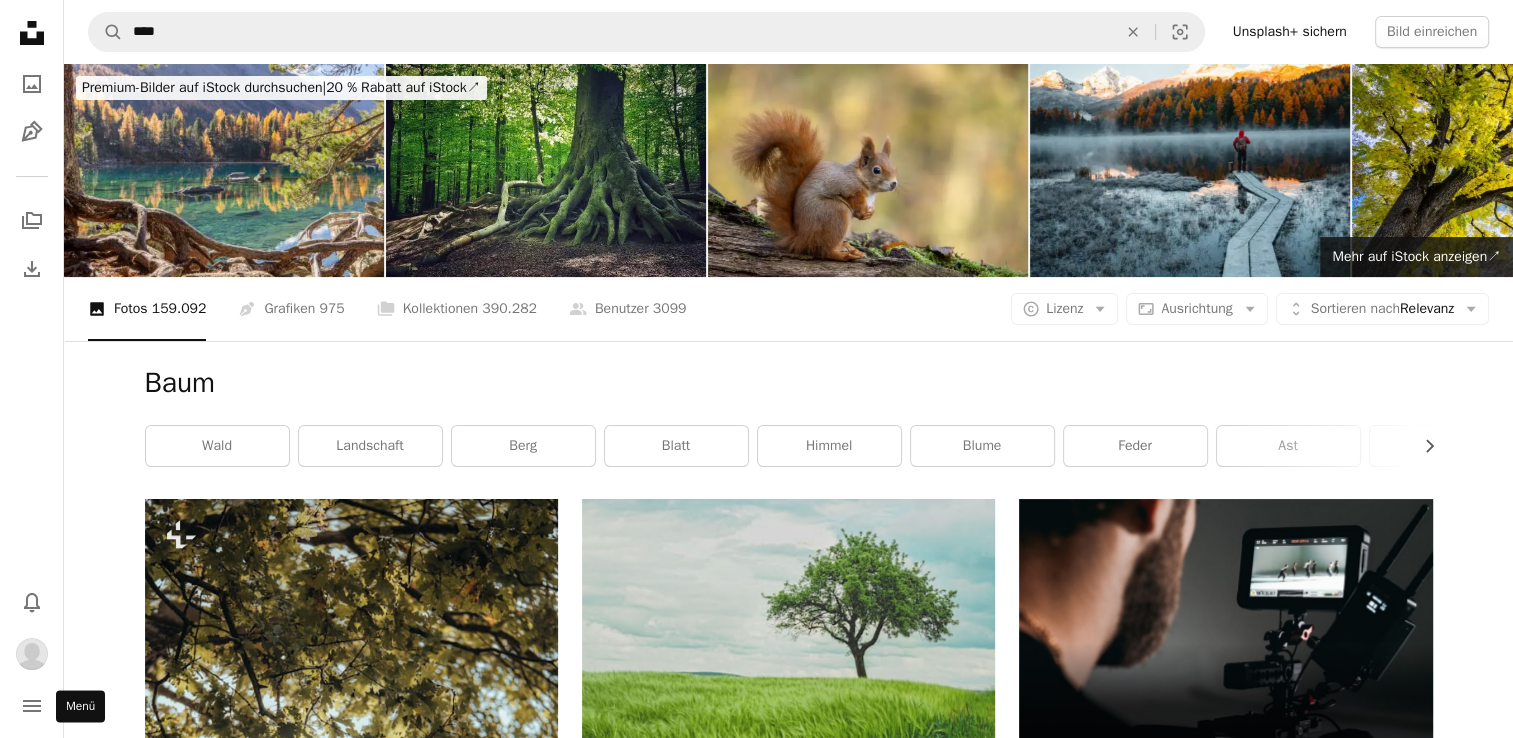 click on "Unsplash logo Unsplash-Startseite A photo Pen Tool A stack of folders Download Bell navigation menu A magnifying glass **** An X shape Visual search Unsplash+ sichern Bild einreichen Premium-Bilder auf iStock durchsuchen  |  20 % Rabatt auf iStock  ↗ Premium-Bilder auf iStock durchsuchen 20 % Rabatt auf iStock  ↗ Mehr anzeigen  ↗ Mehr auf iStock anzeigen  ↗ A photo Fotos   159.092 Pen Tool Grafiken   975 A stack of folders Kollektionen   390.282 A group of people Benutzer   3099 A copyright icon © Lizenz Arrow down Aspect ratio Ausrichtung Arrow down Unfold Sortieren nach  Relevanz Arrow down Filters Filter Baum Chevron right Wald Landschaft Berg Blatt Himmel Blume Feder Ast Bäume Pflanze Laptop-Hintergrundbild grün Plus sign for Unsplash+ A heart A plus sign [NAME] Für  Unsplash+ A lock Herunterladen Plus sign for Unsplash+ A heart A plus sign Content Pixie Für  Unsplash+ A lock Herunterladen Plus sign for Unsplash+ A heart A plus sign [NAME]" at bounding box center (756, 14982) 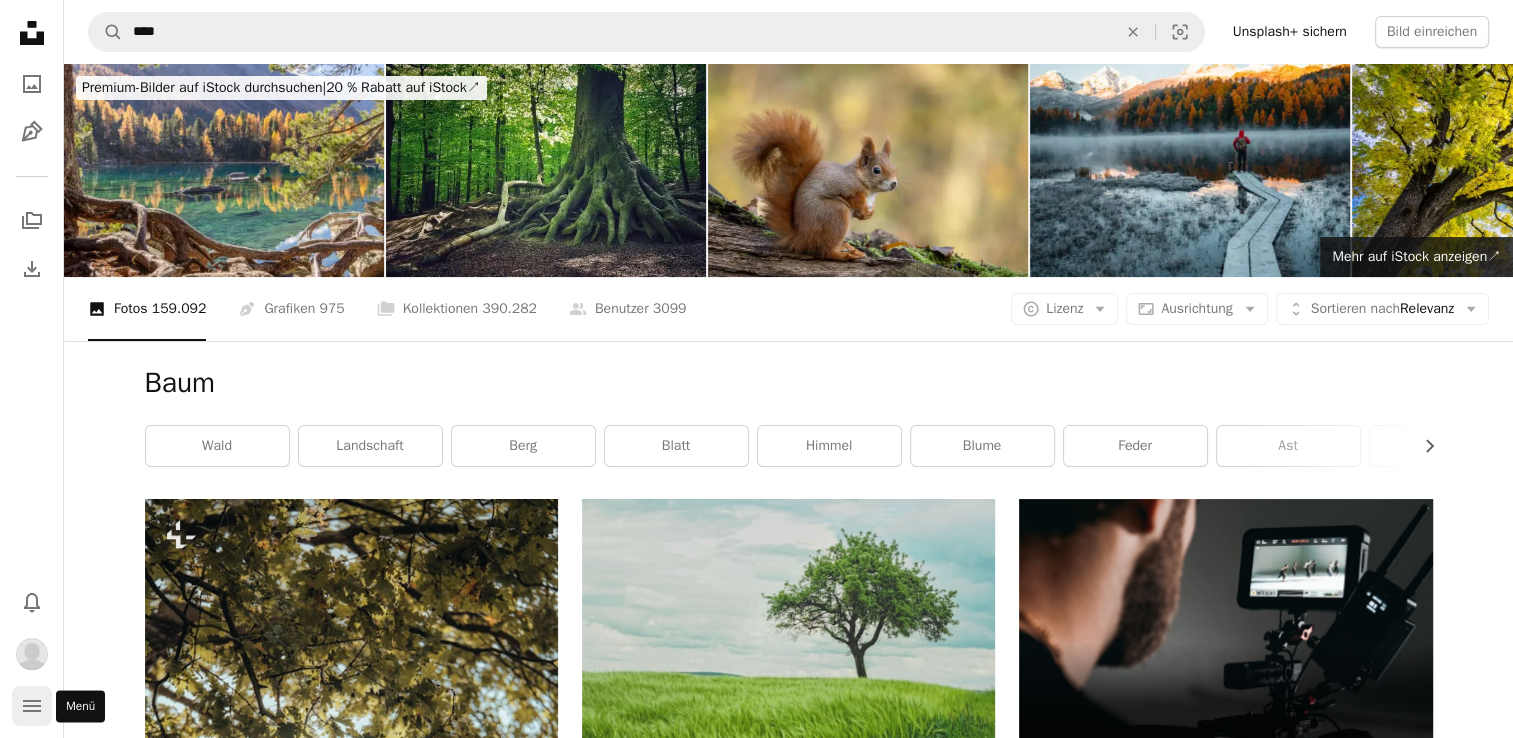 click on "navigation menu" 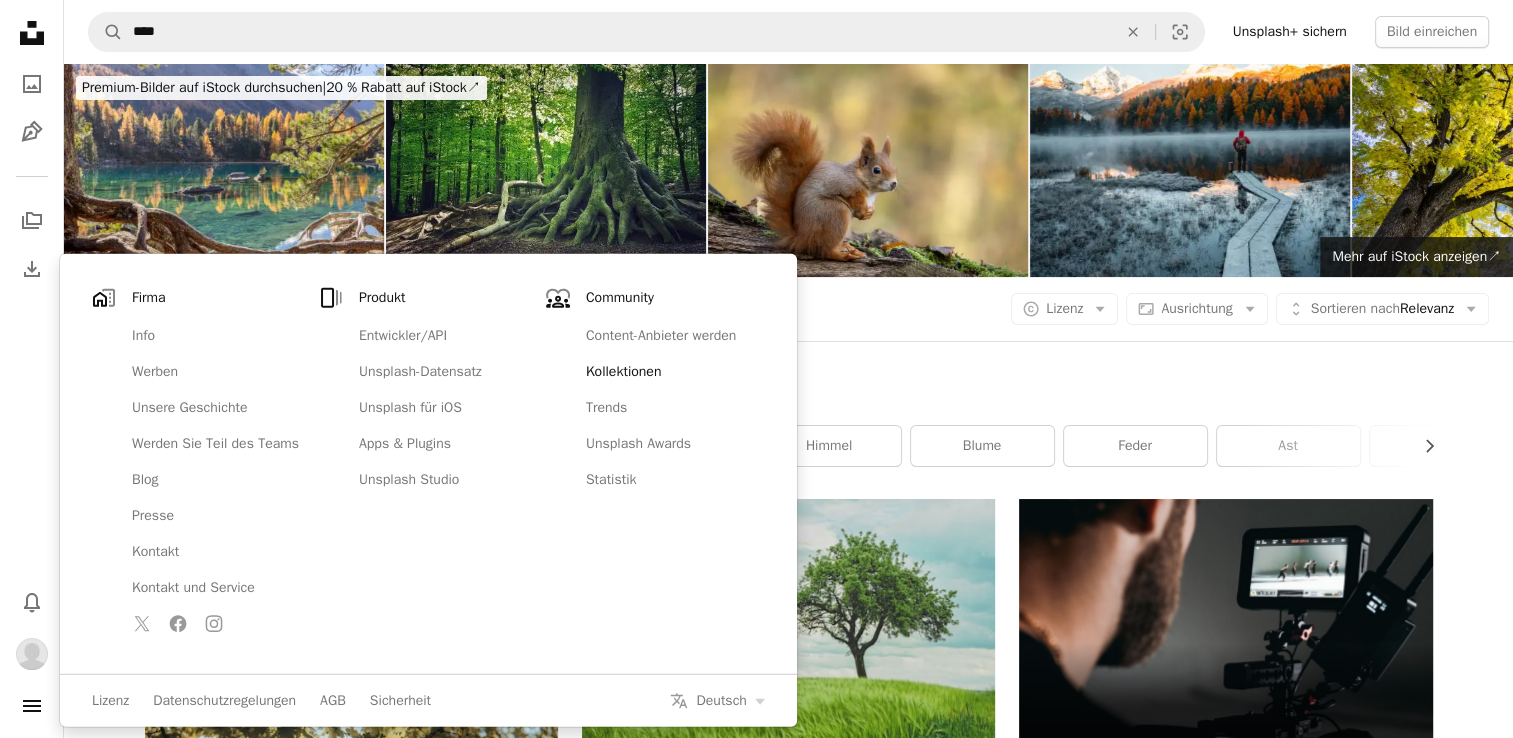 click on "Kollektionen" at bounding box center (669, 372) 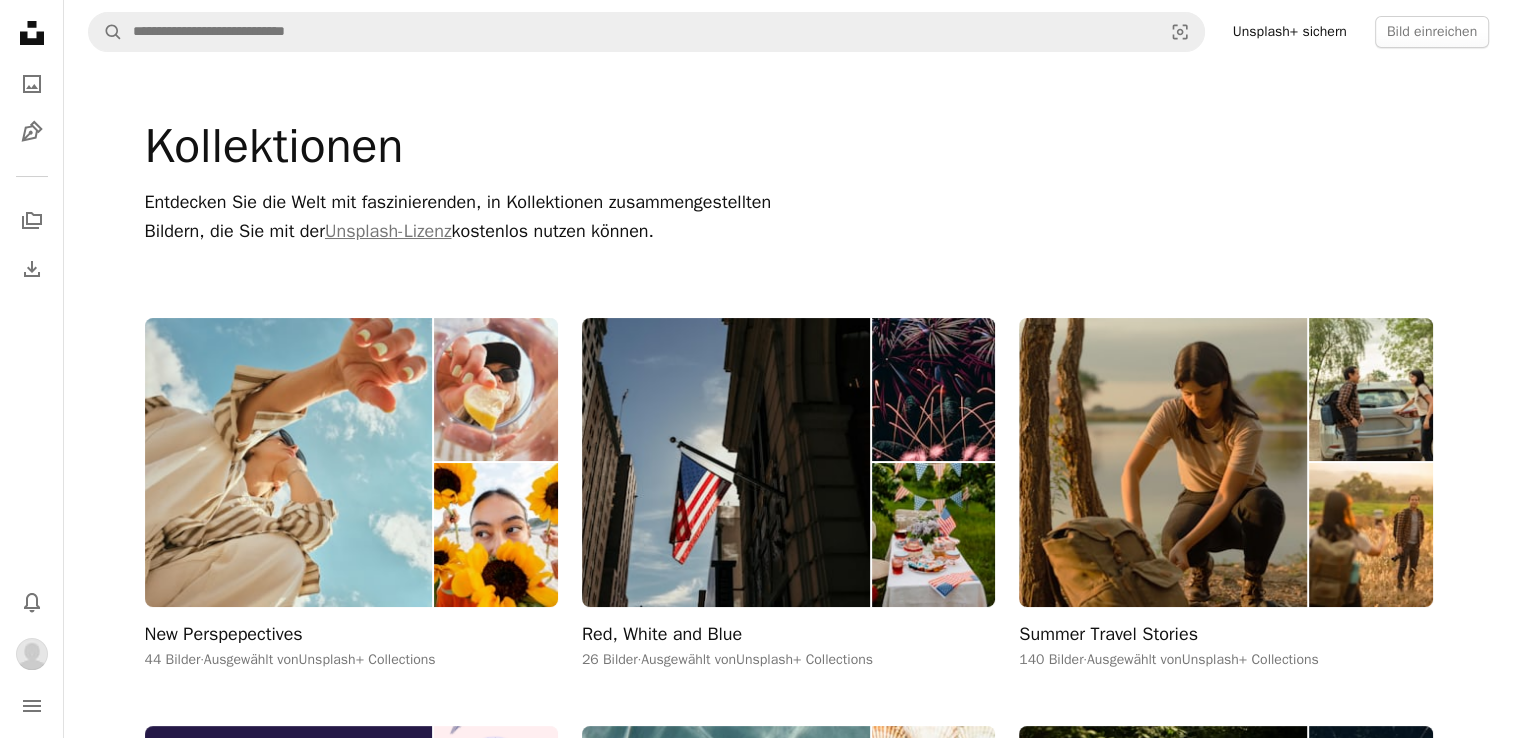 click on "Unsplash logo Unsplash-Startseite" 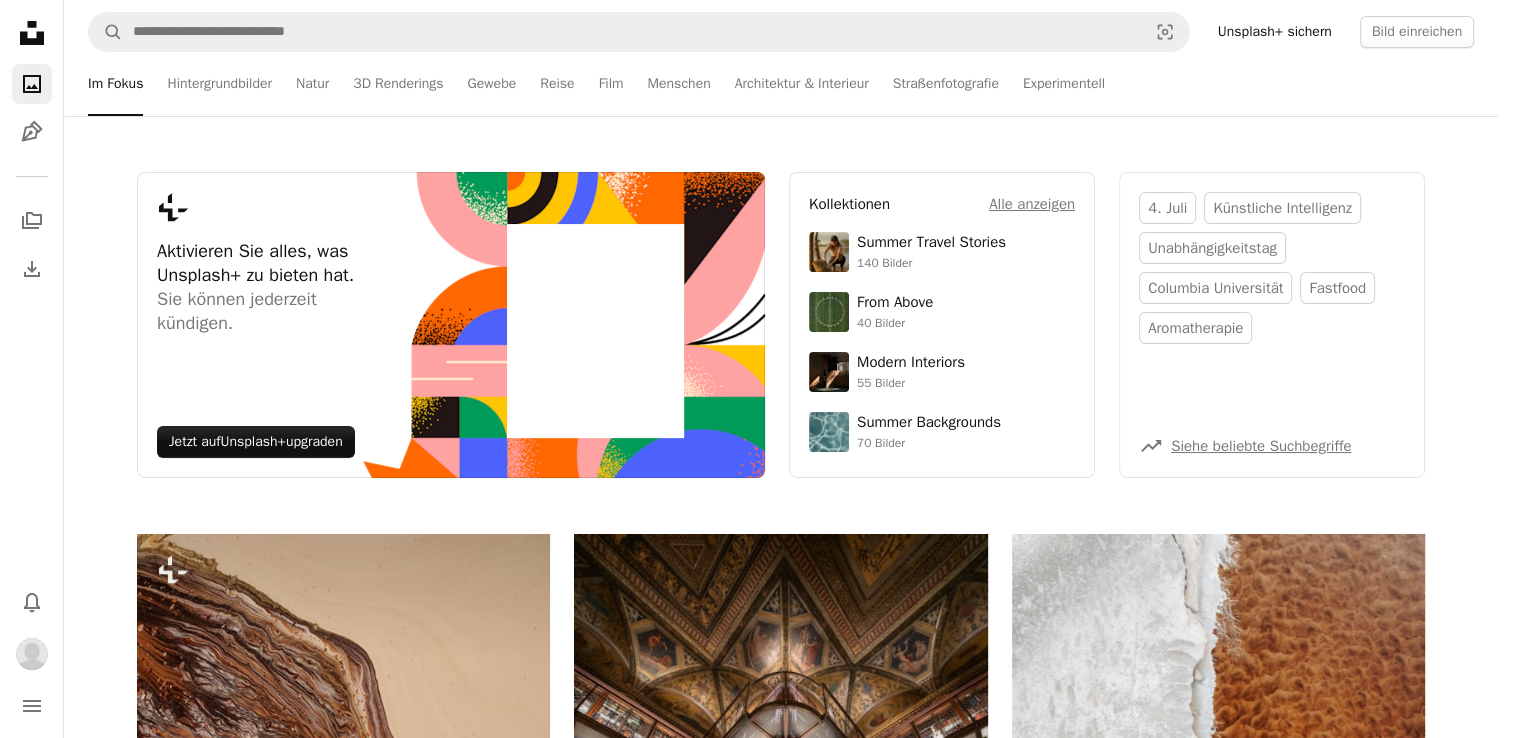 click at bounding box center (32, 654) 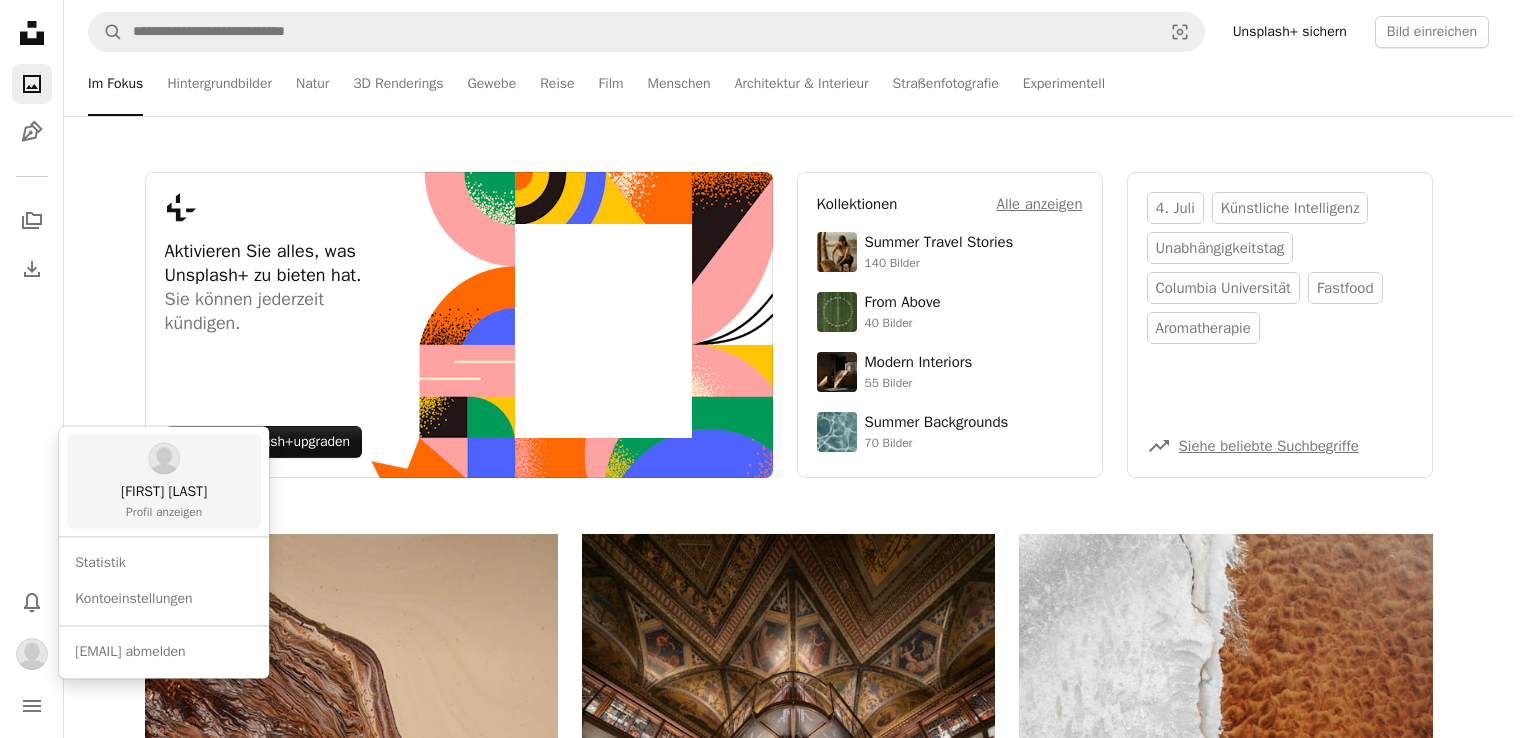 click on "Profil anzeigen" at bounding box center [164, 512] 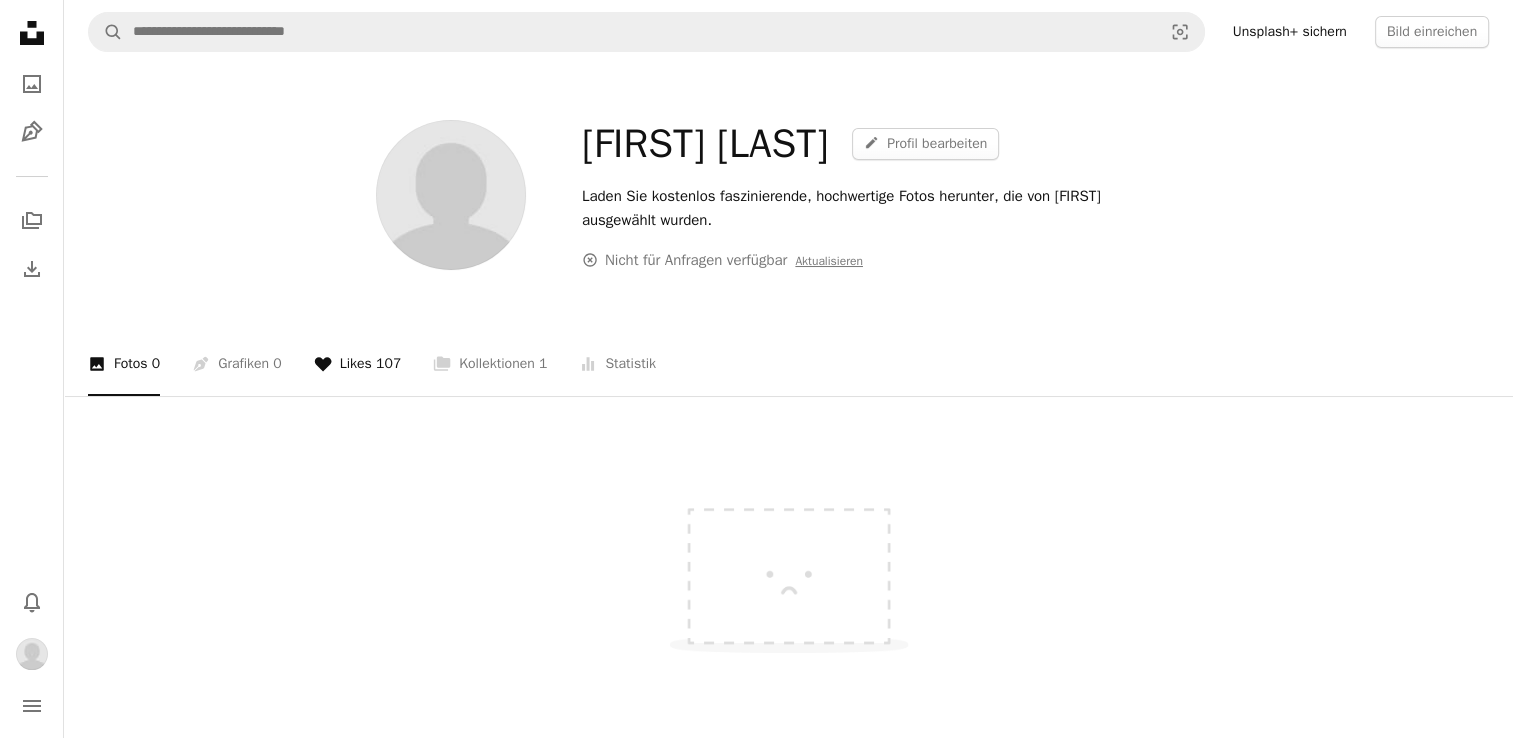 click on "A heart Likes   107" at bounding box center (358, 364) 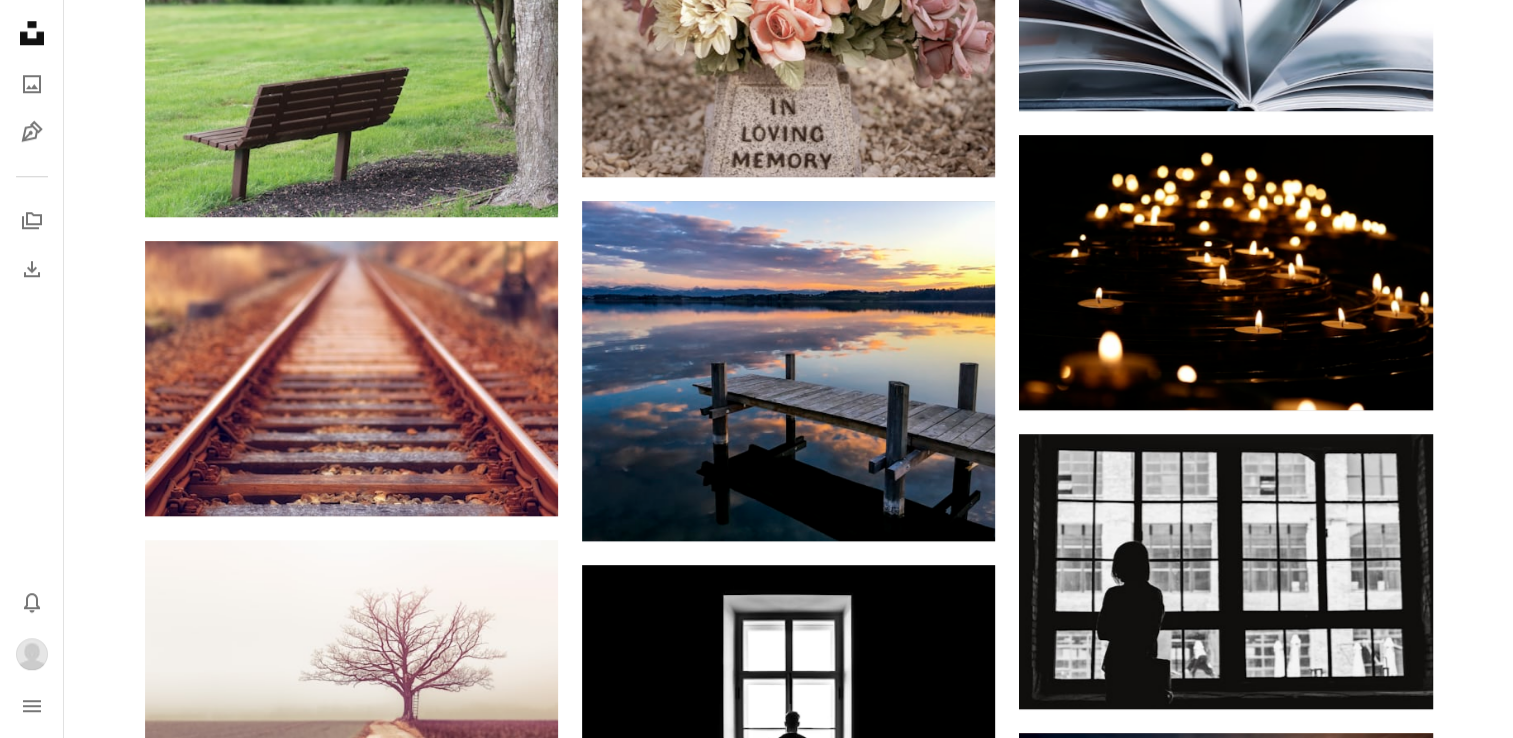 scroll, scrollTop: 1800, scrollLeft: 0, axis: vertical 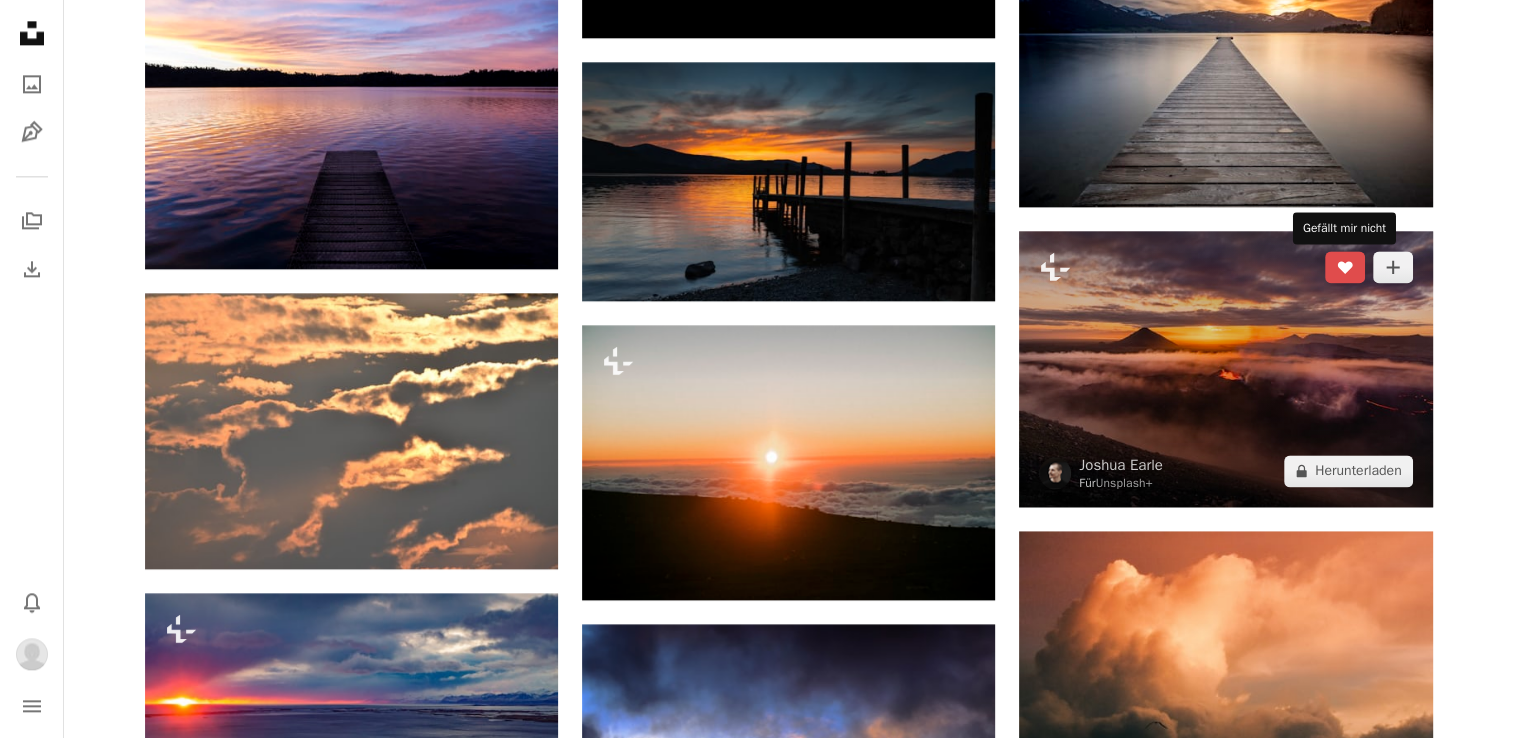 click on "A heart" 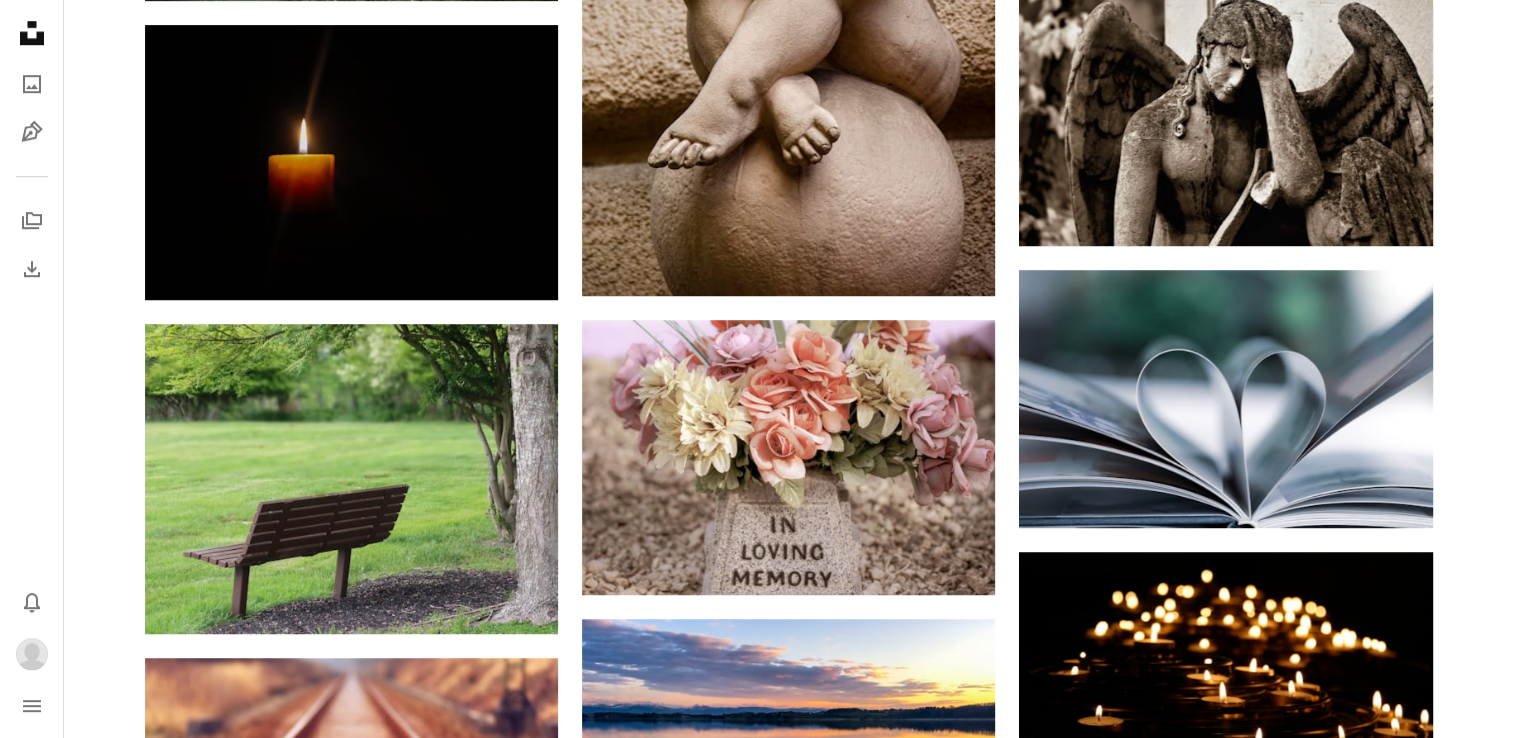 scroll, scrollTop: 1428, scrollLeft: 0, axis: vertical 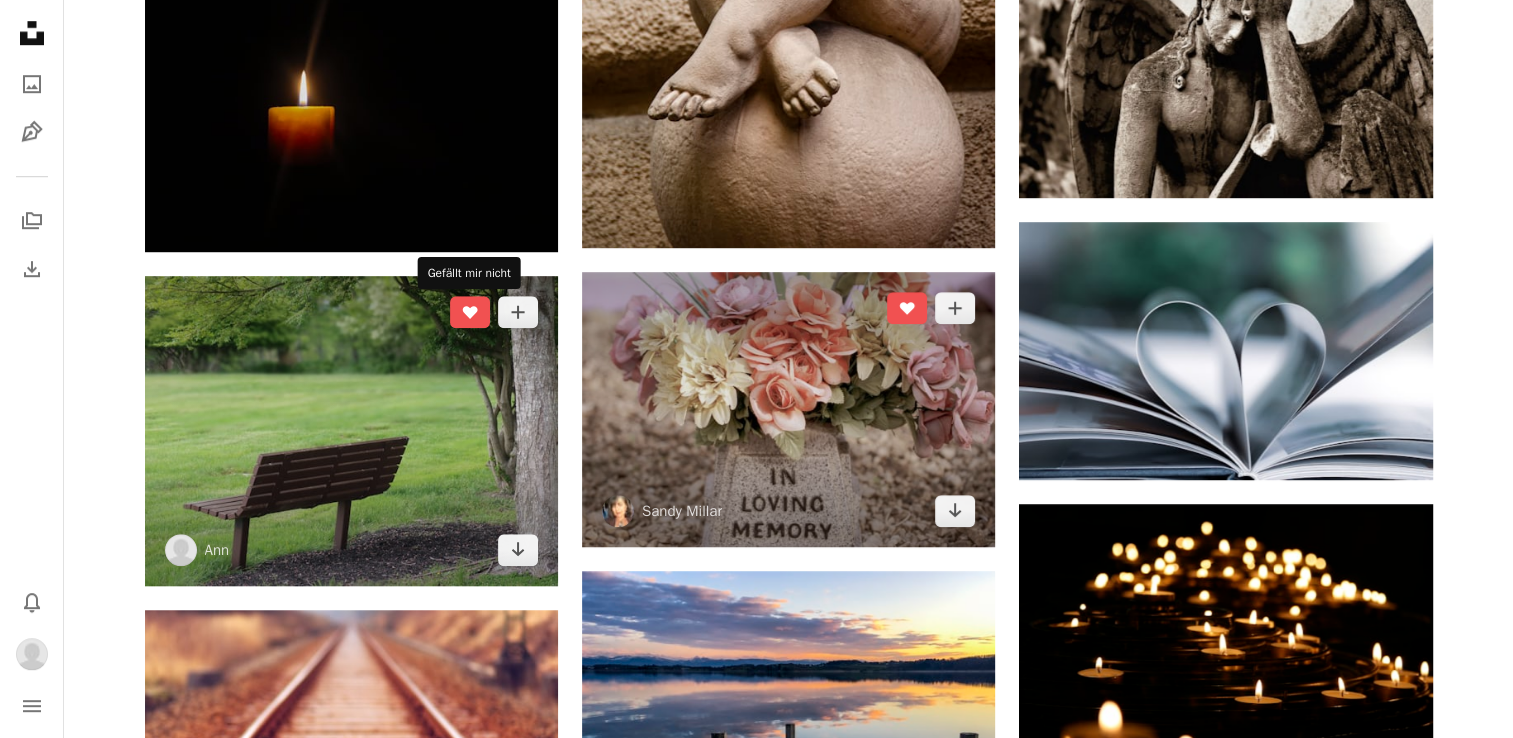 drag, startPoint x: 476, startPoint y: 315, endPoint x: 719, endPoint y: 356, distance: 246.43457 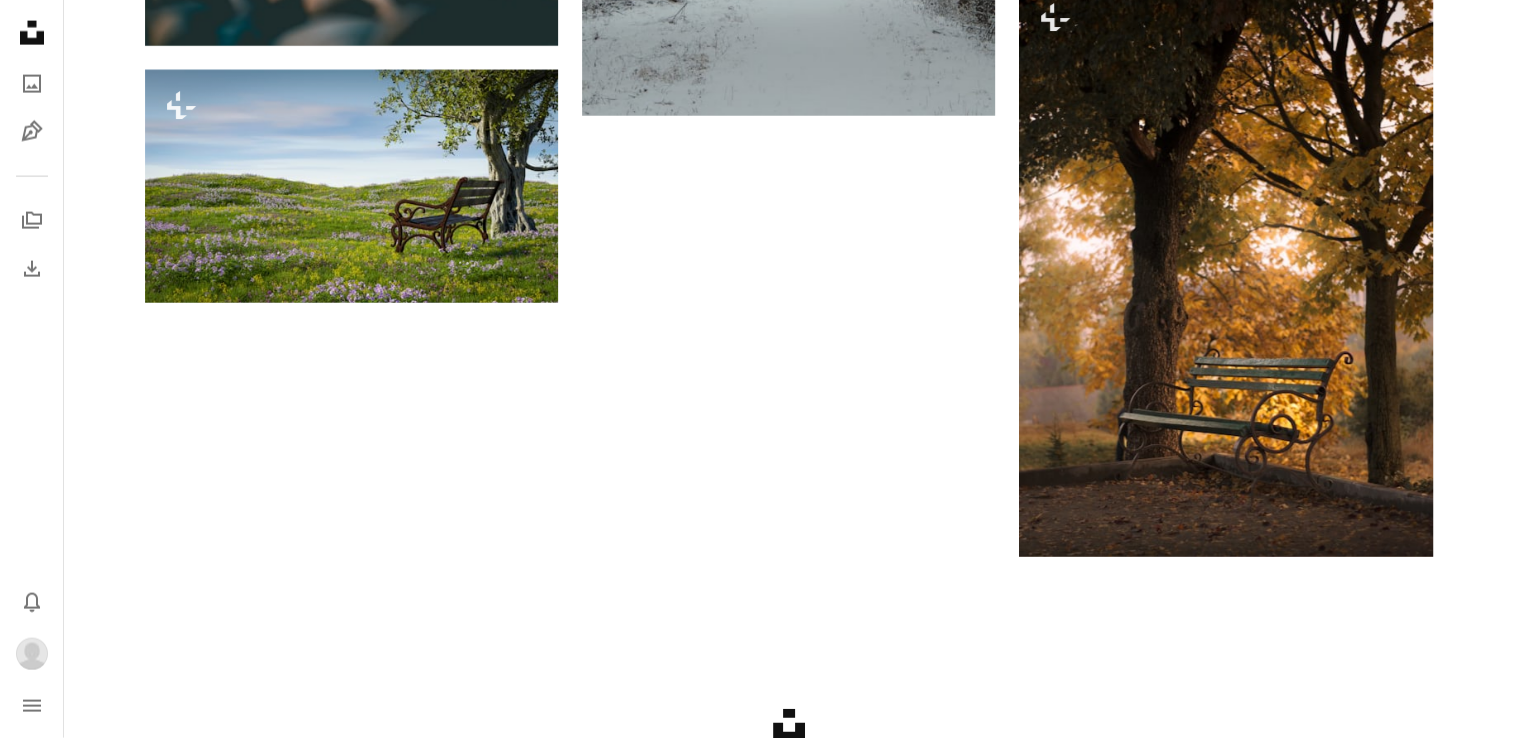 scroll, scrollTop: 12128, scrollLeft: 0, axis: vertical 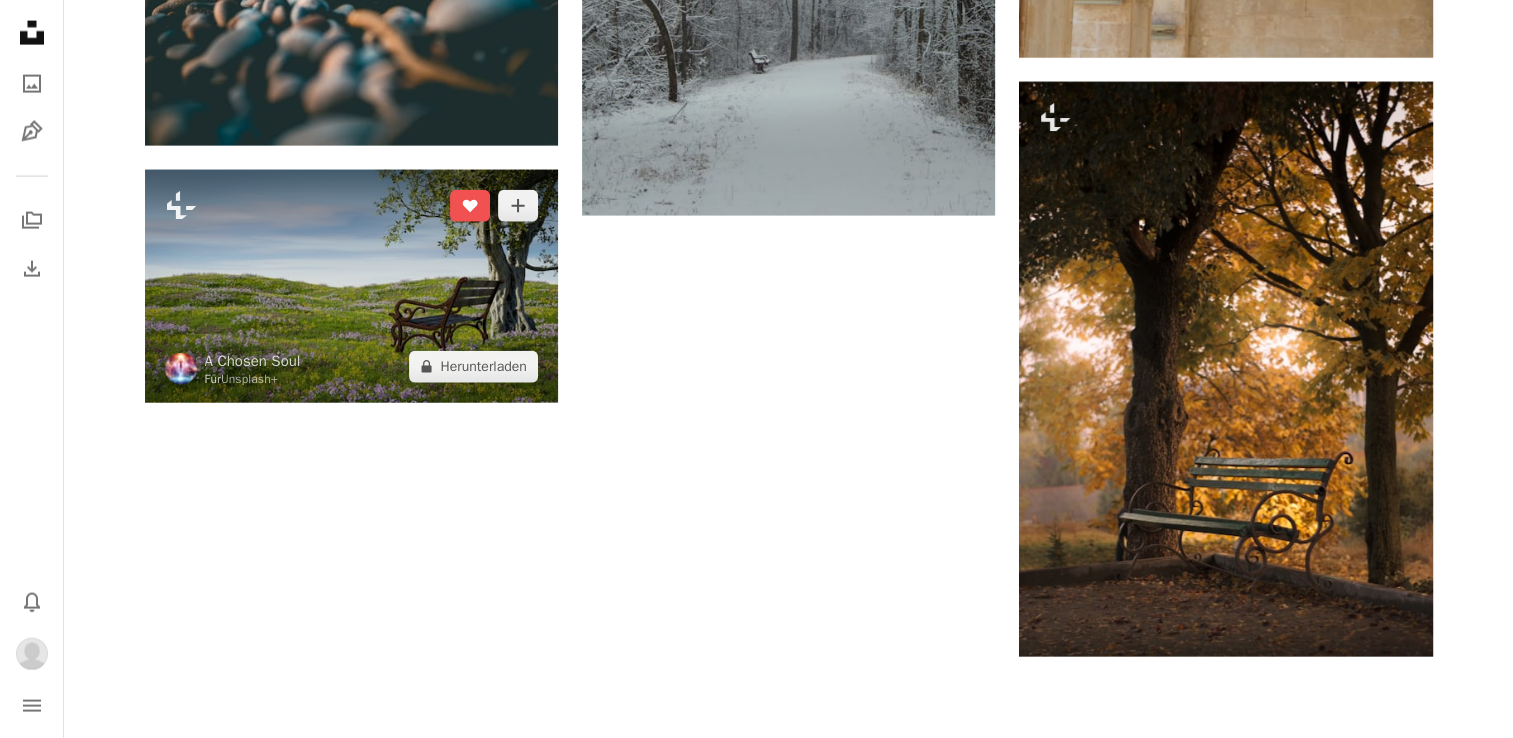 click at bounding box center (351, 286) 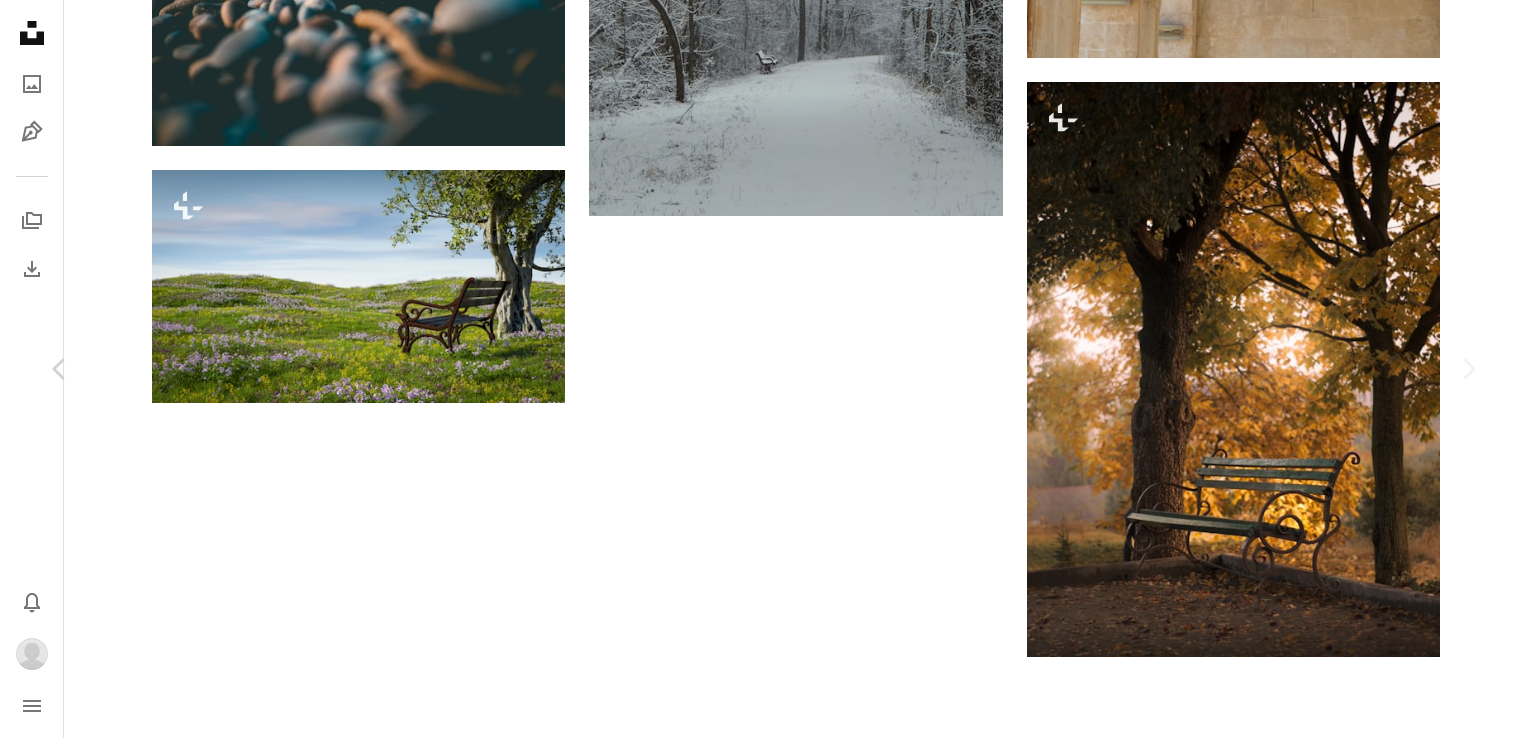 click on "Zoom in" at bounding box center (756, 1418) 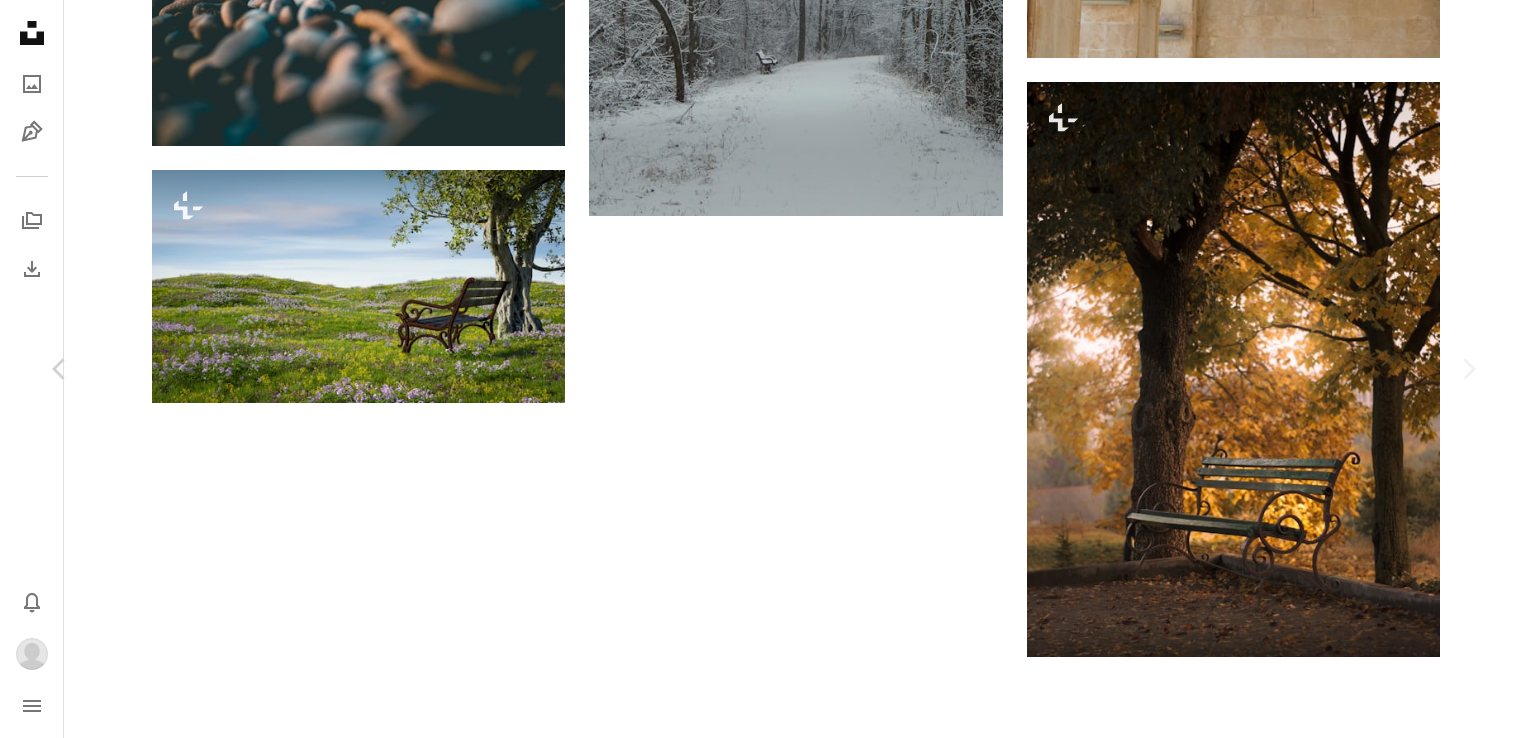 click on "Unsplash logo Unsplash-Startseite A photo Pen Tool A stack of folders Download Bell navigation menu A magnifying glass Visual search Unsplash+ sichern Bild einreichen [NAME] A pencil Profil bearbeiten Laden Sie kostenlos faszinierende, hochwertige Fotos herunter, die von [NAME] ausgewählt wurden. An X outlined Nicht für Anfragen verfügbar Aktualisieren A photo Fotos   0 Pen Tool Grafiken   0 A heart Likes   106 A stack of folders Kollektionen   1 Stats icon Statistik [NAME] A pencil Profil bearbeiten A heart A plus sign [NAME] Arrow pointing down A heart A plus sign [NAME] Arrow pointing down A heart A plus sign [NAME] Arrow pointing down A heart A plus sign [NAME] Arrow pointing down A heart A plus sign [NAME] Arrow pointing down A heart A plus sign [NAME] Arrow pointing down A heart A plus sign [NAME] Arrow pointing down A heart A plus sign [NAME] Arrow pointing down Plus sign for Unsplash+ A heart A plus sign [NAME]" at bounding box center [764, -5544] 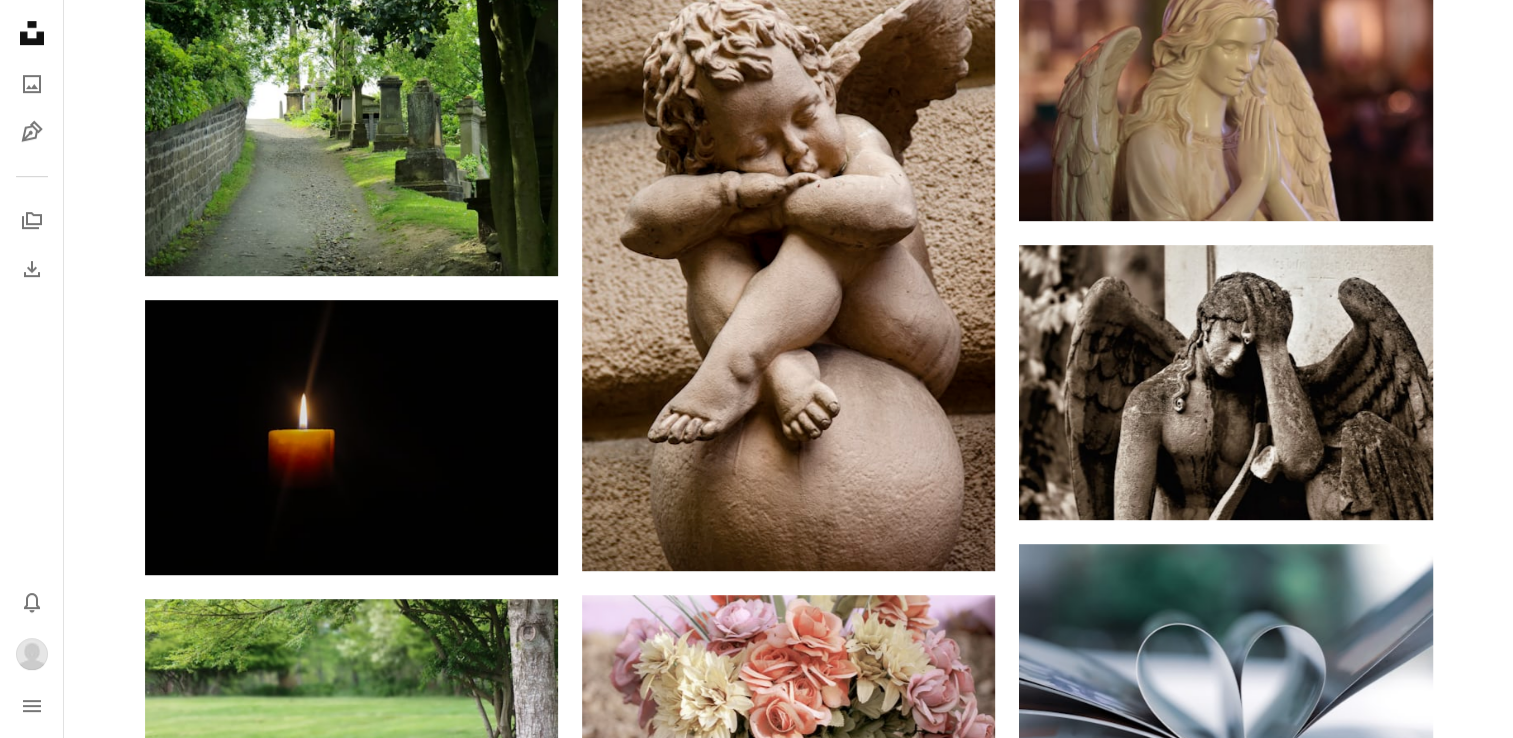 scroll, scrollTop: 928, scrollLeft: 0, axis: vertical 